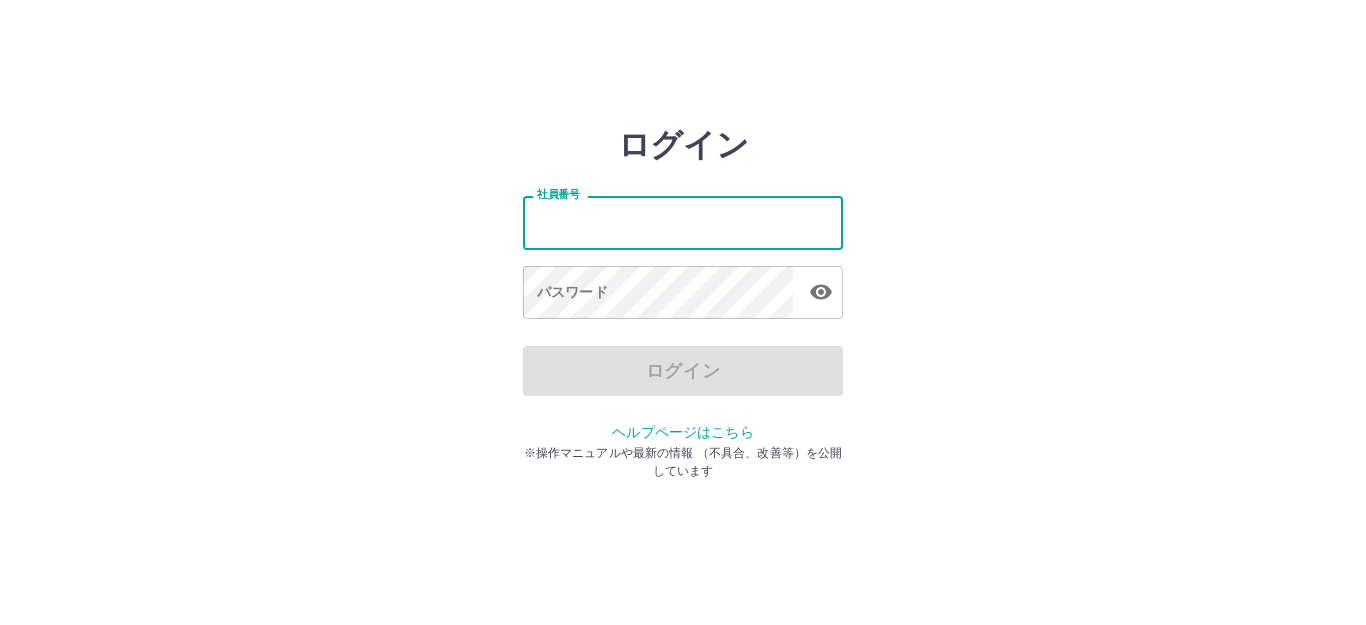 scroll, scrollTop: 0, scrollLeft: 0, axis: both 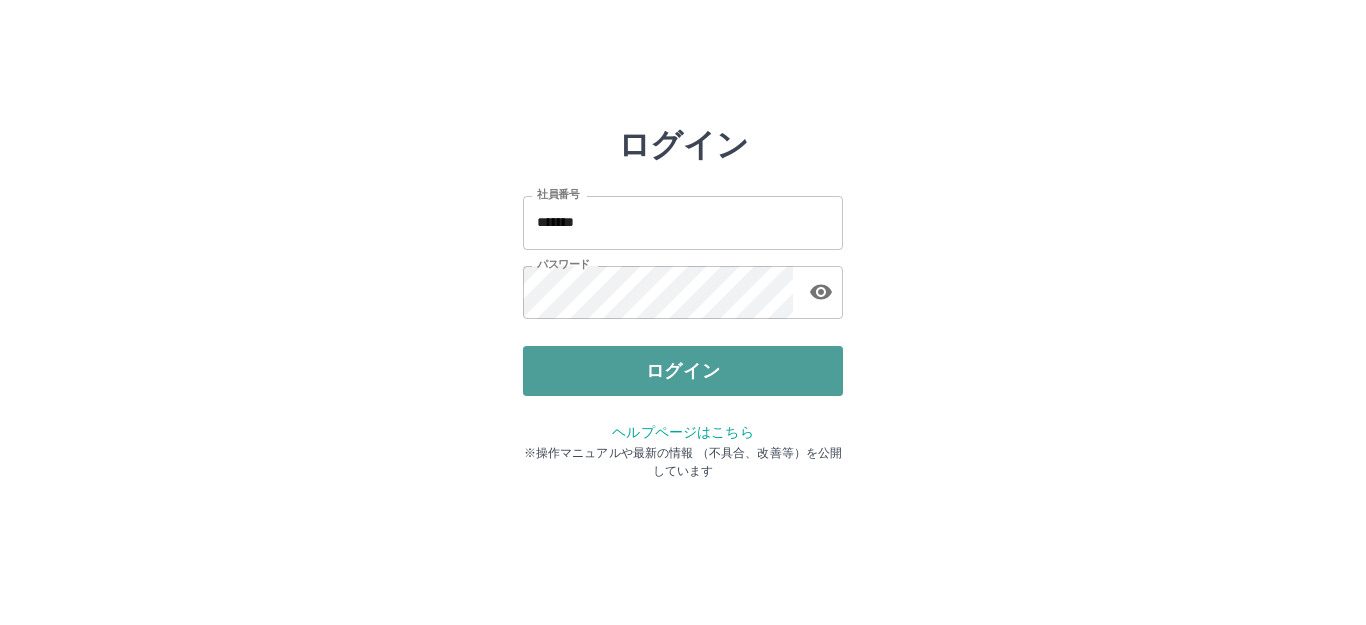 click on "ログイン" at bounding box center (683, 371) 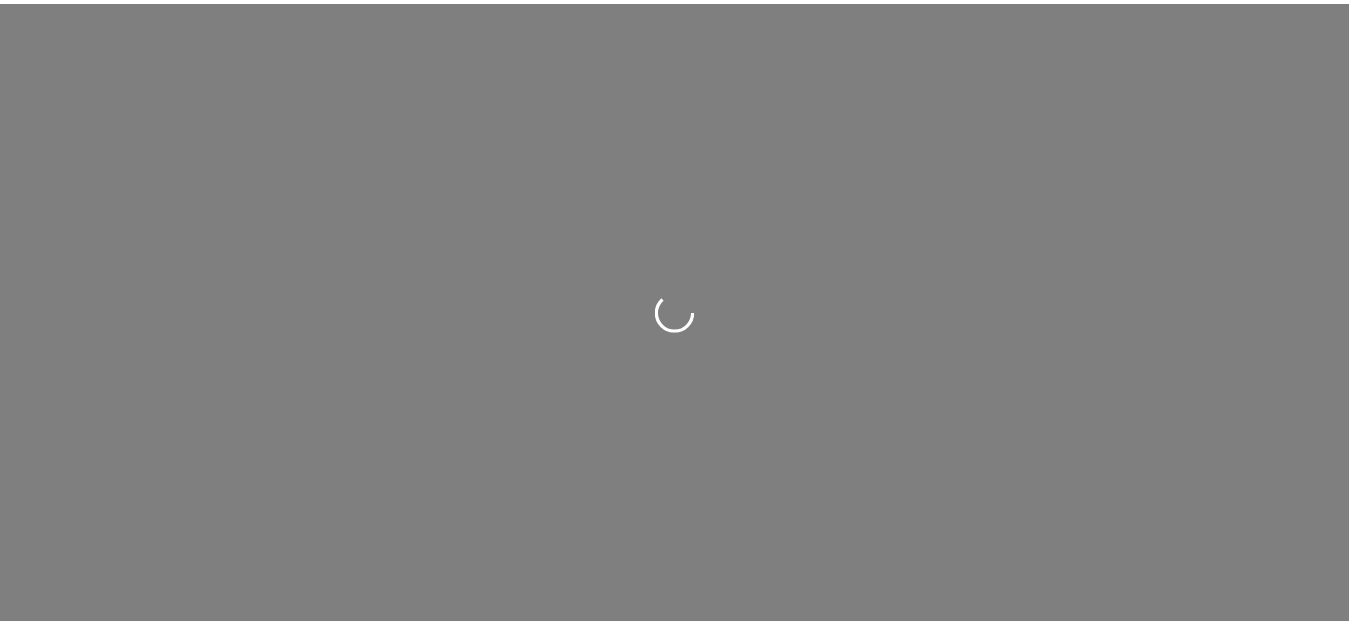 scroll, scrollTop: 0, scrollLeft: 0, axis: both 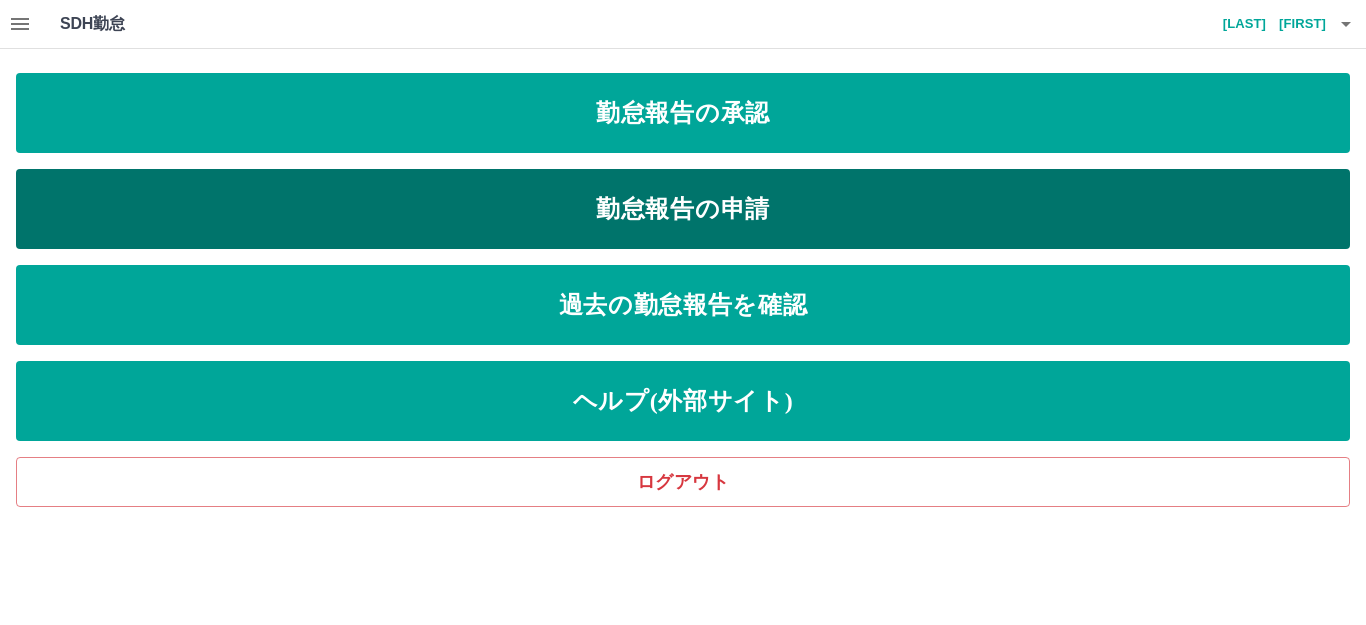 click on "勤怠報告の申請" at bounding box center [683, 209] 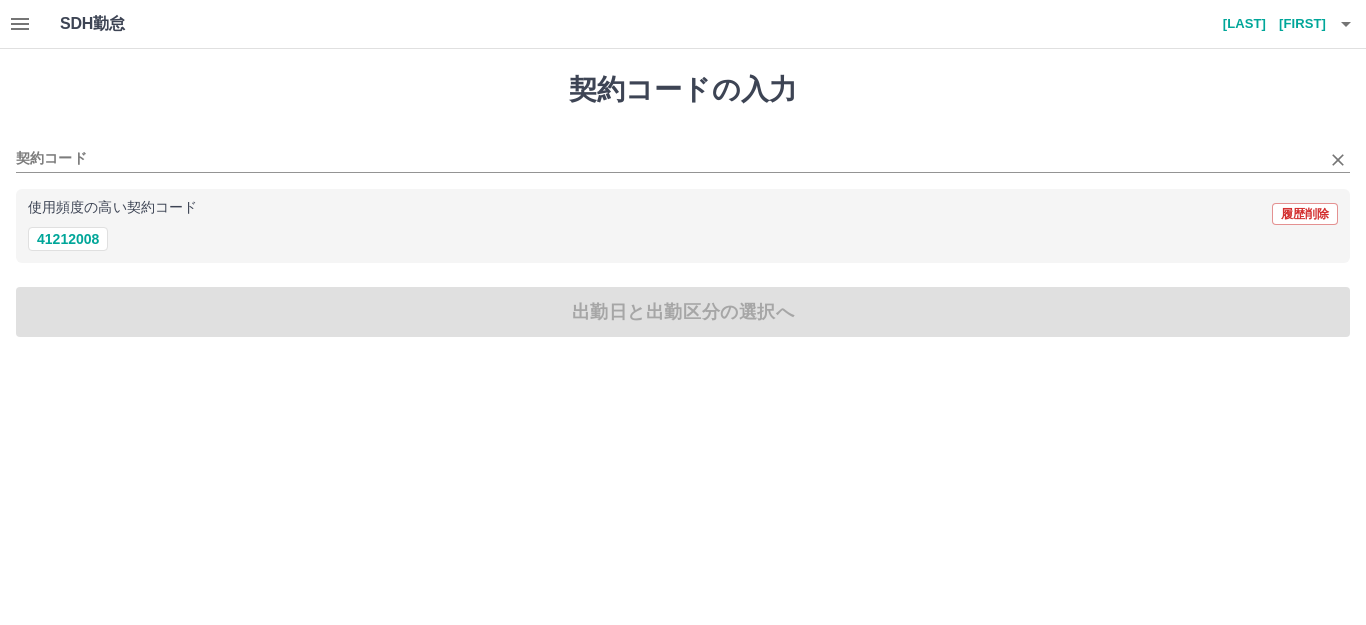 click on "契約コード" at bounding box center [683, 152] 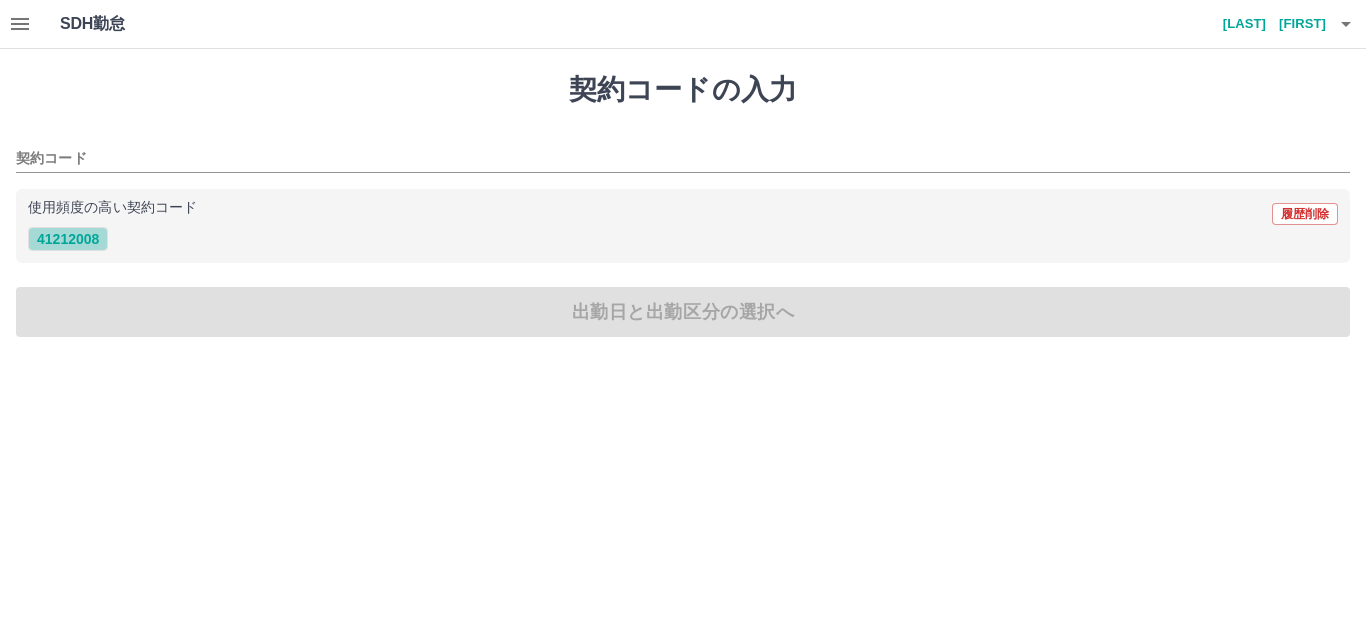 click on "41212008" at bounding box center (68, 239) 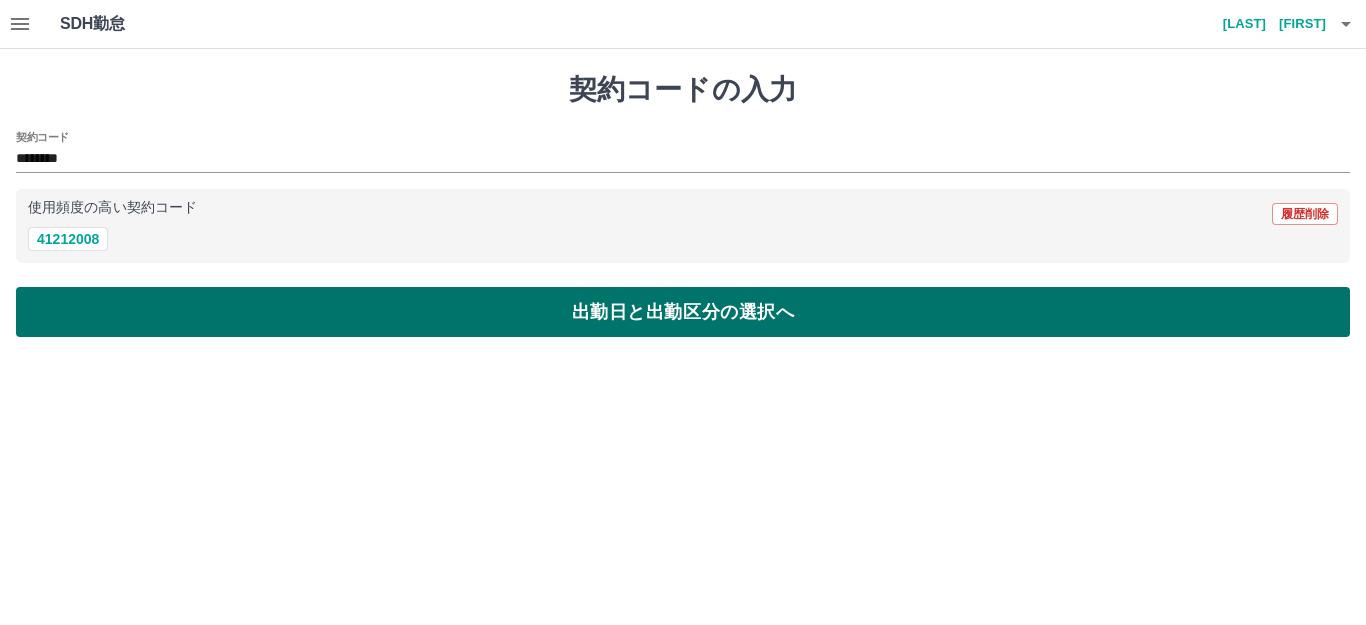 drag, startPoint x: 594, startPoint y: 308, endPoint x: 551, endPoint y: 293, distance: 45.54119 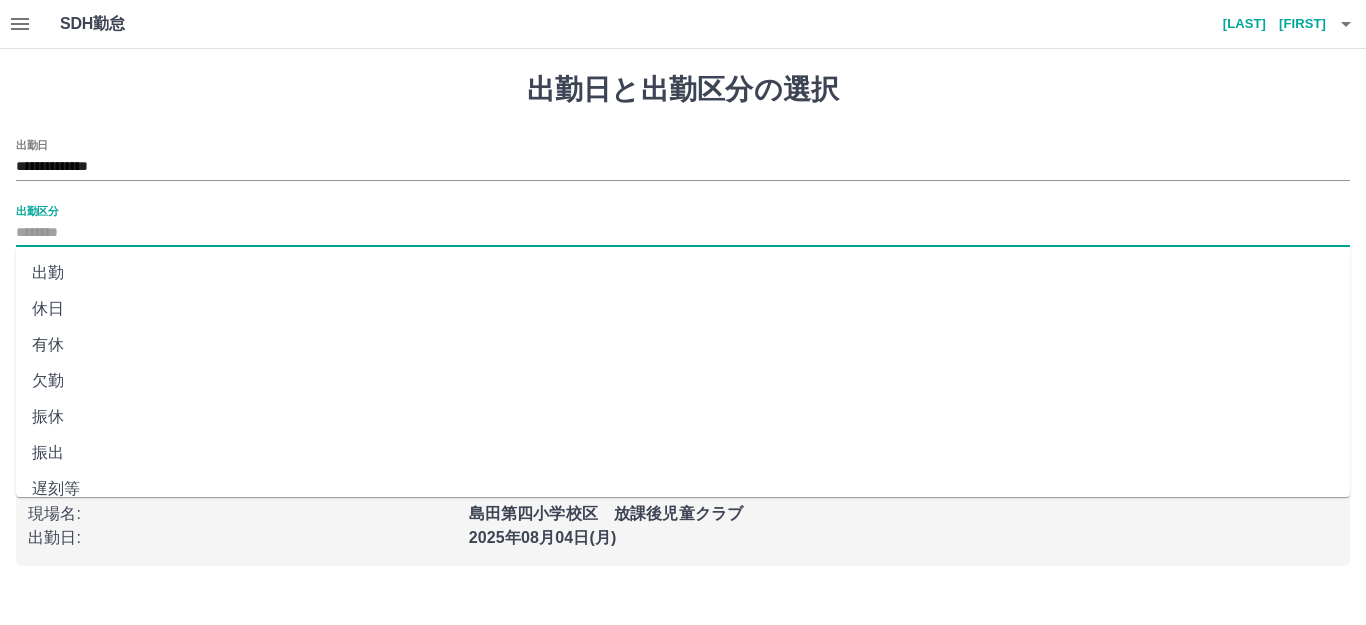 click on "出勤区分" at bounding box center (683, 233) 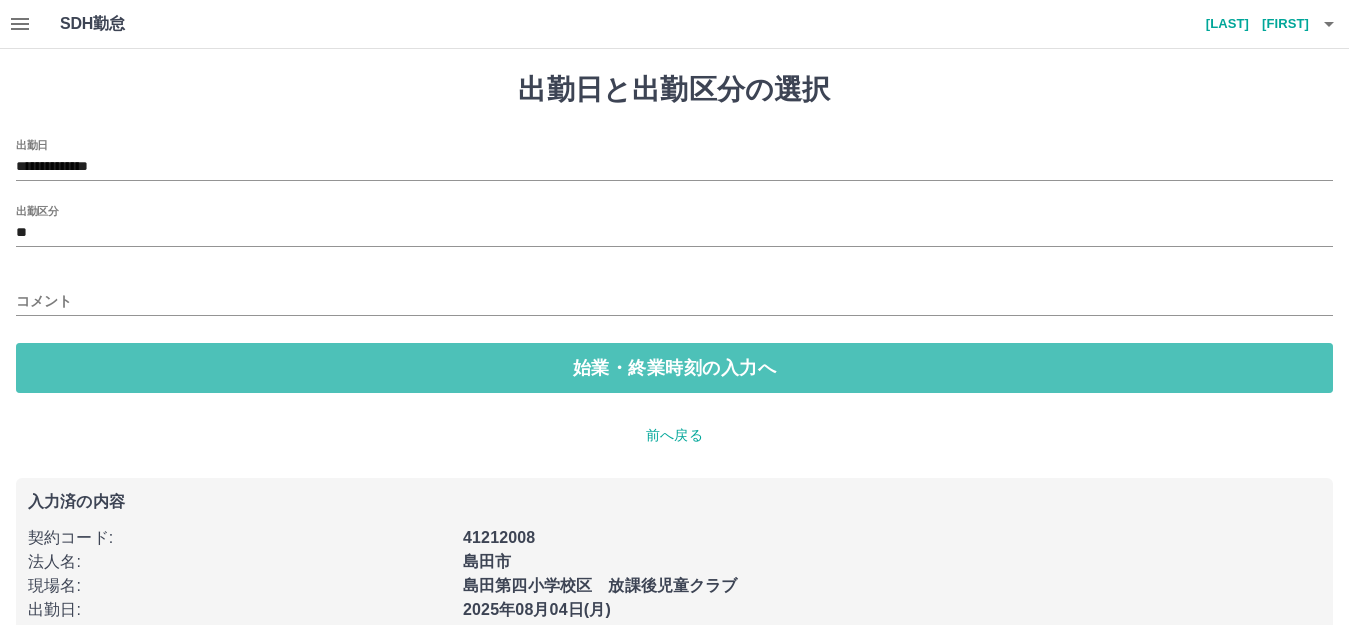 drag, startPoint x: 543, startPoint y: 366, endPoint x: 339, endPoint y: 320, distance: 209.12198 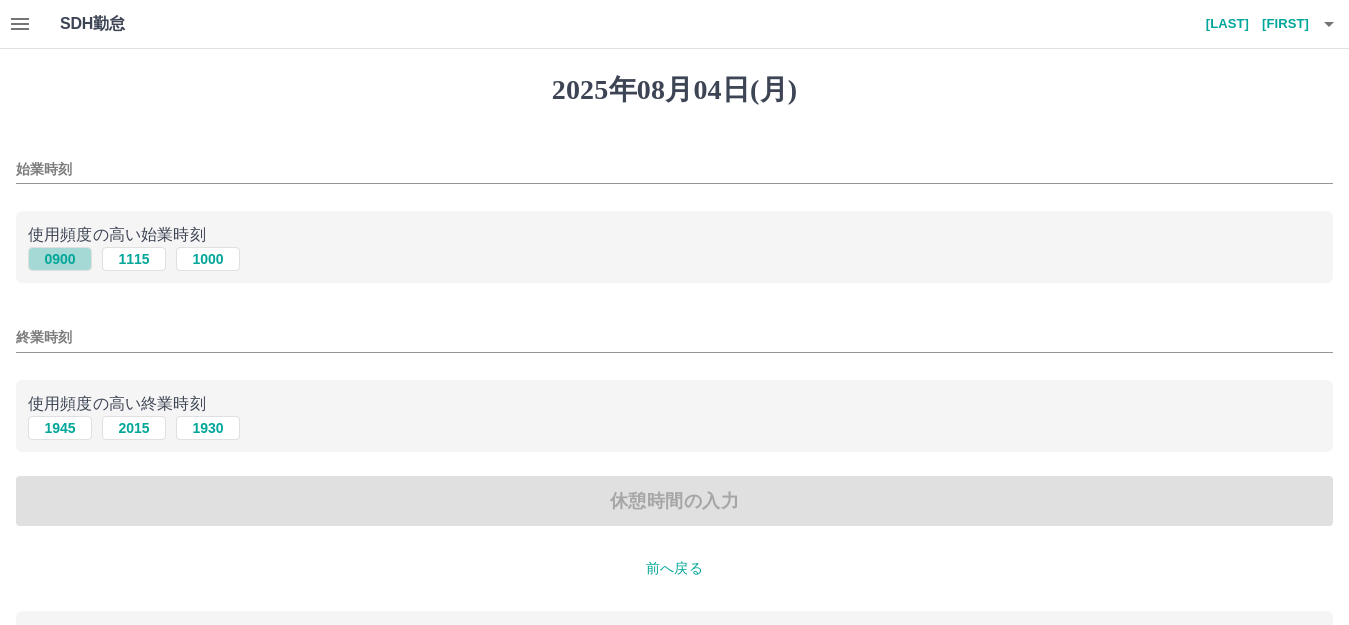 click on "0900" at bounding box center [60, 259] 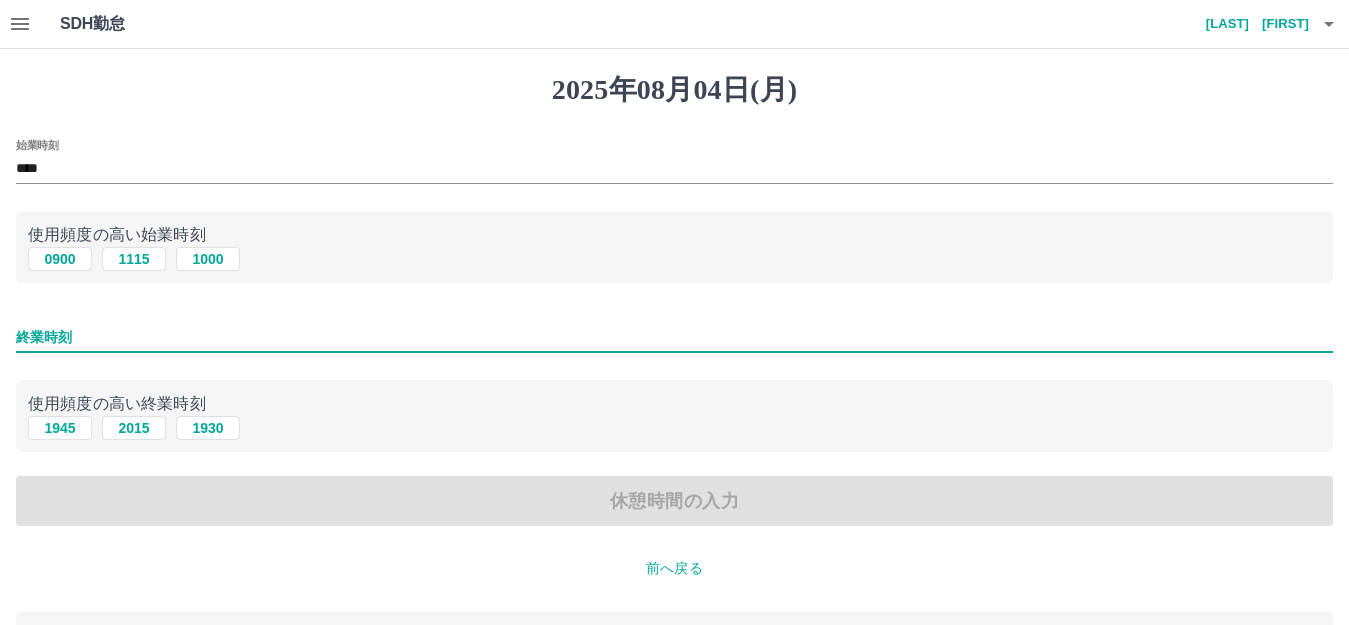 click on "終業時刻" at bounding box center (674, 337) 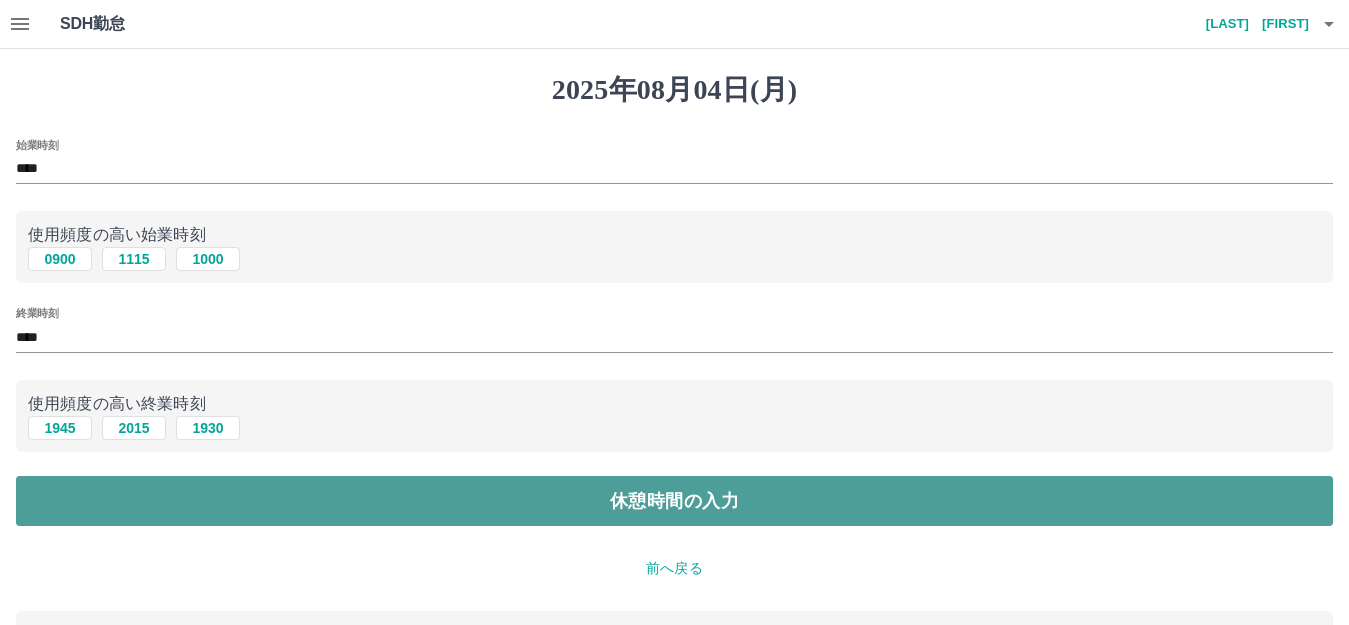 click on "休憩時間の入力" at bounding box center (674, 501) 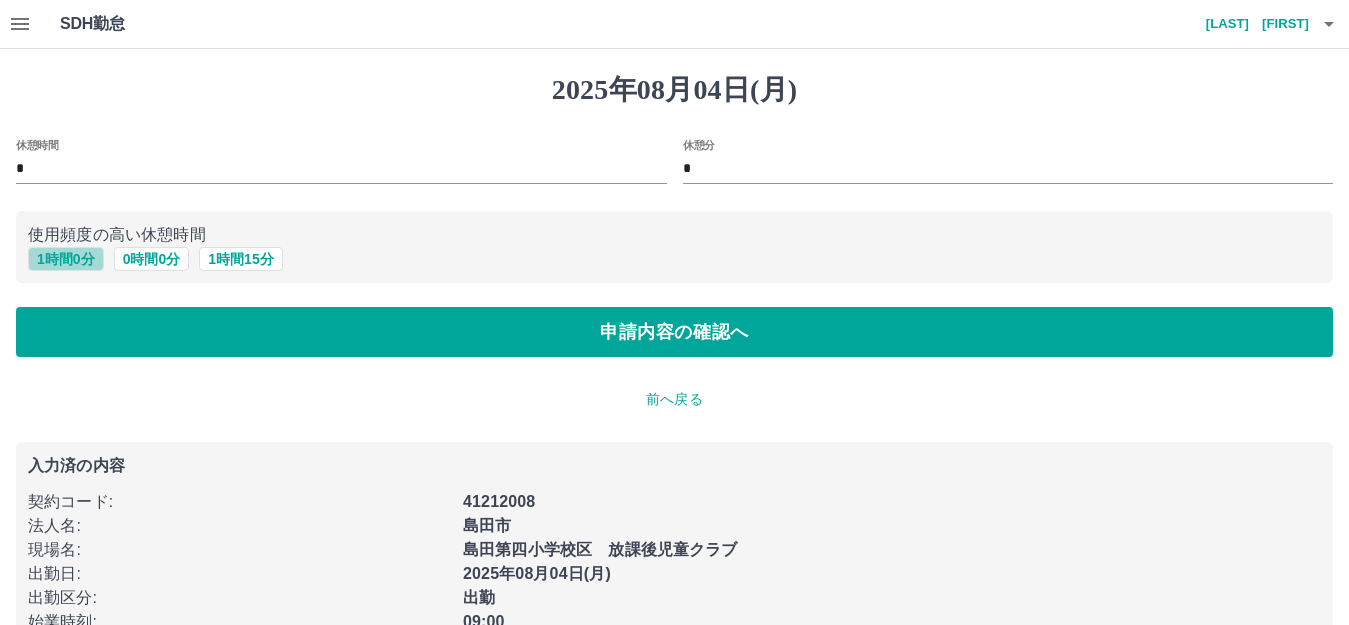 click on "1 時間 0 分" at bounding box center [66, 259] 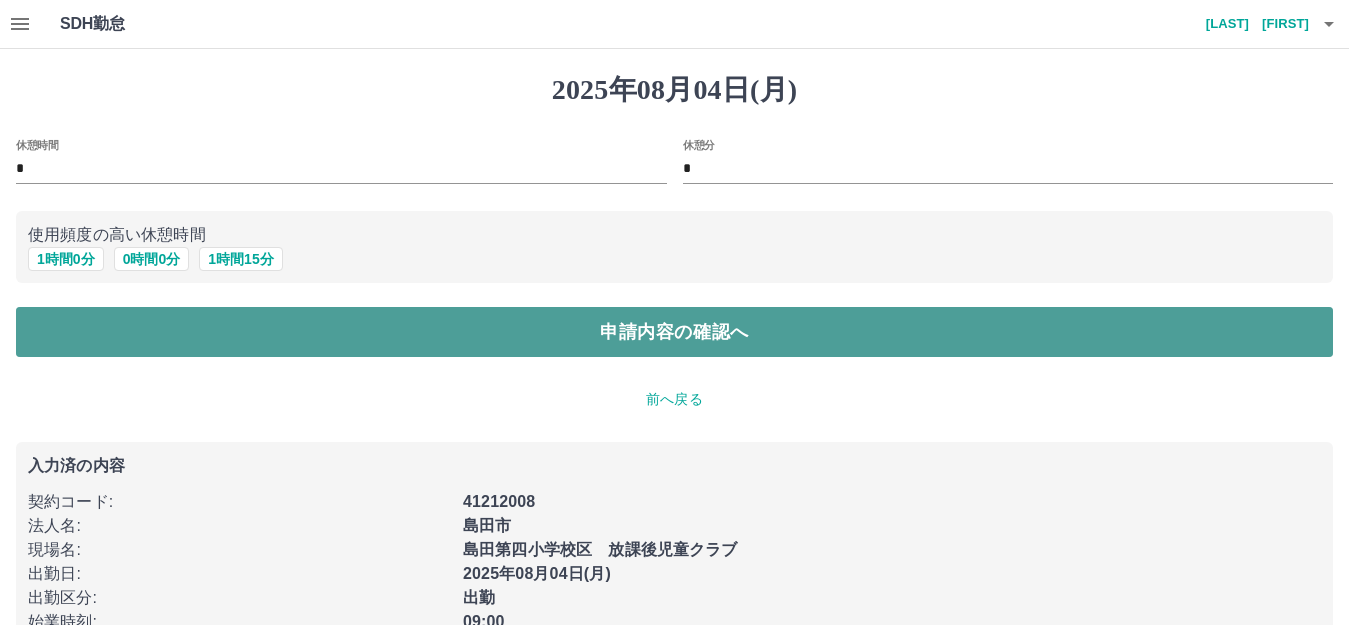 click on "申請内容の確認へ" at bounding box center [674, 332] 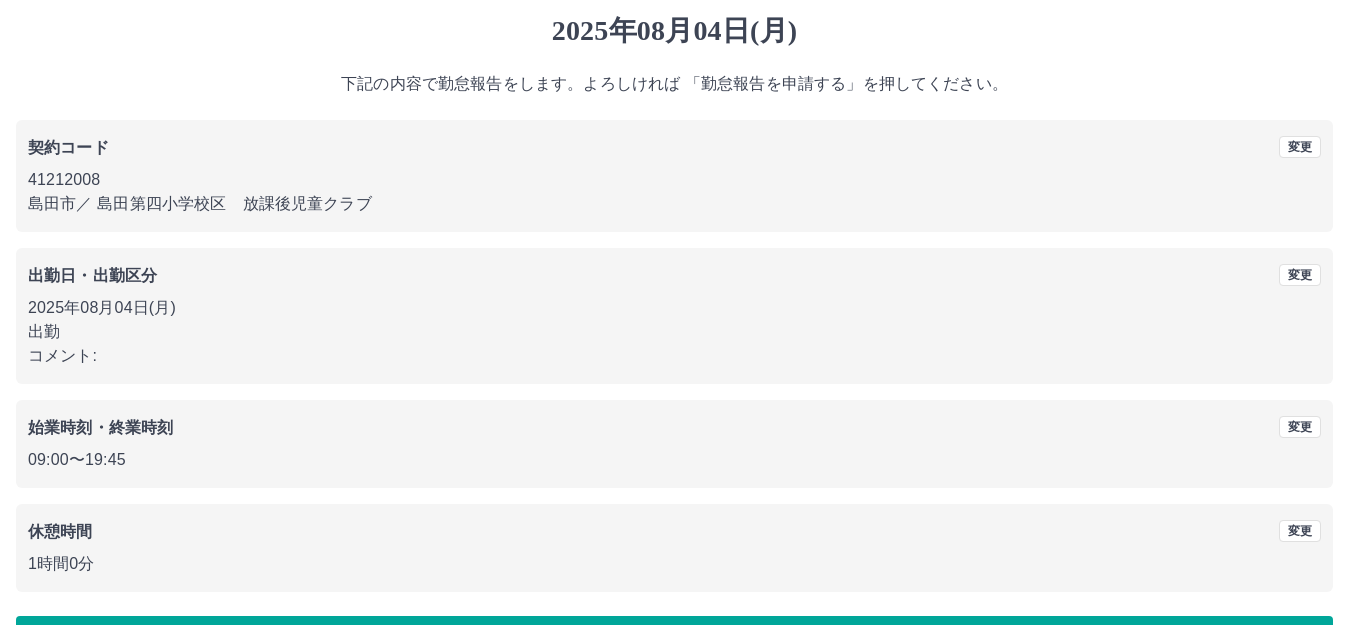 scroll, scrollTop: 124, scrollLeft: 0, axis: vertical 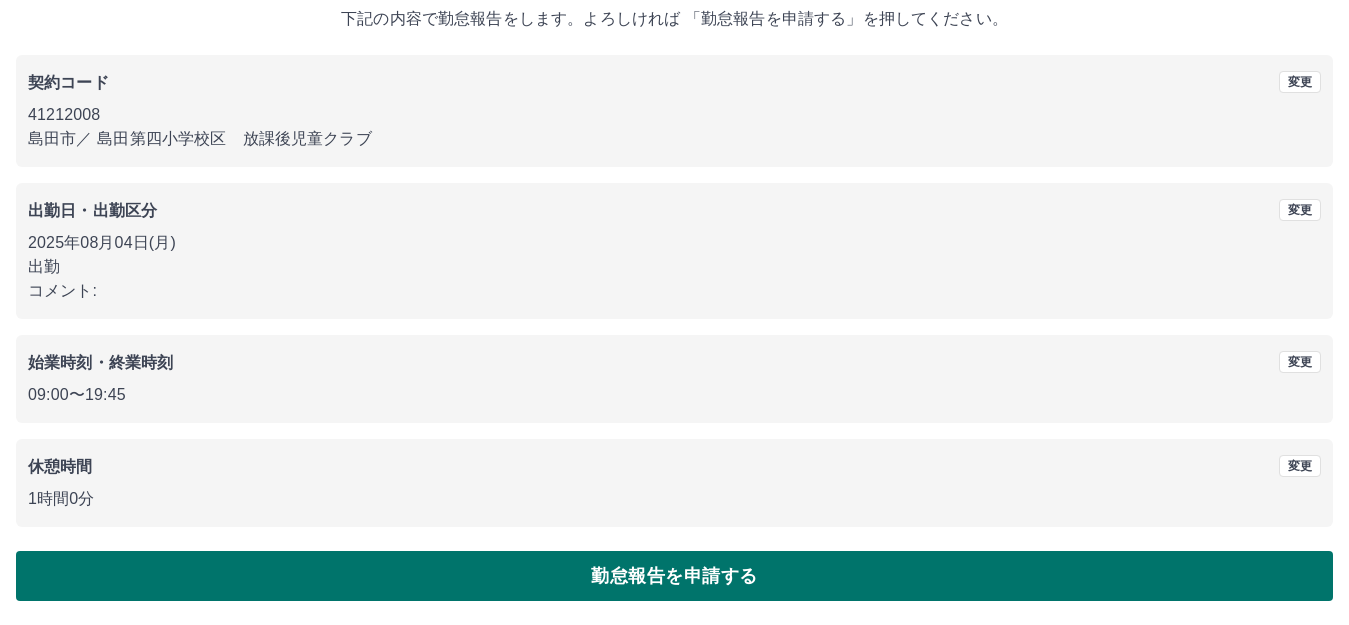 click on "勤怠報告を申請する" at bounding box center [674, 576] 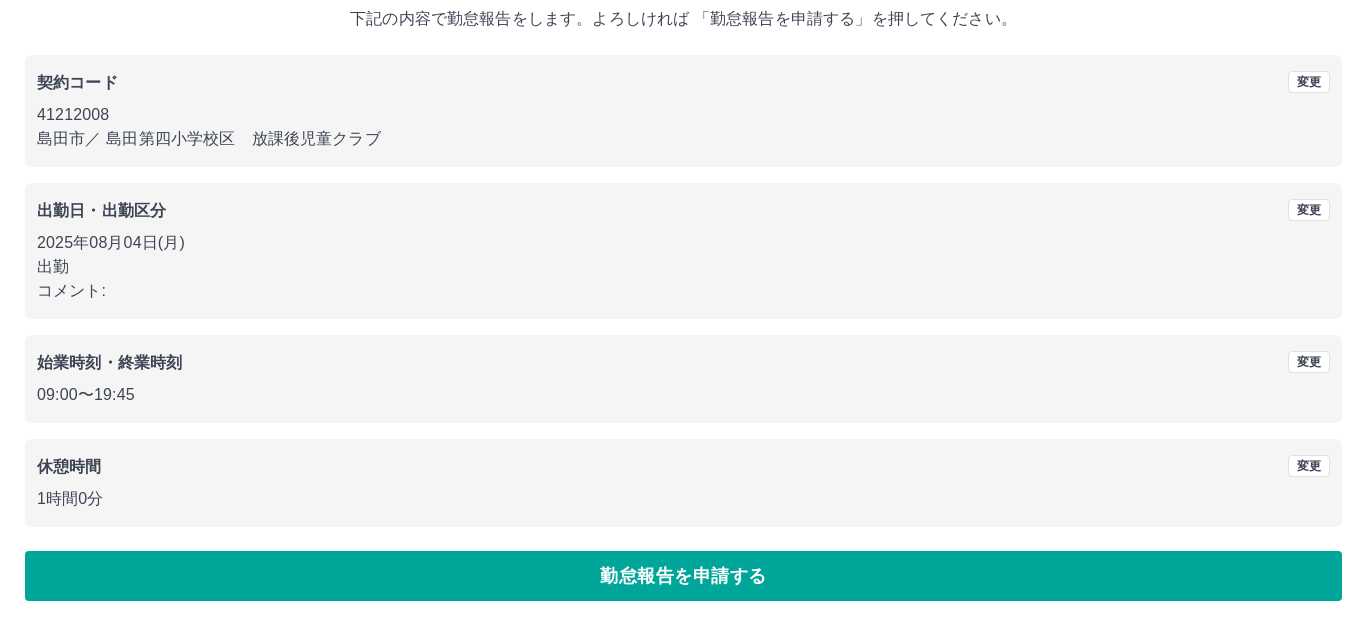 scroll, scrollTop: 0, scrollLeft: 0, axis: both 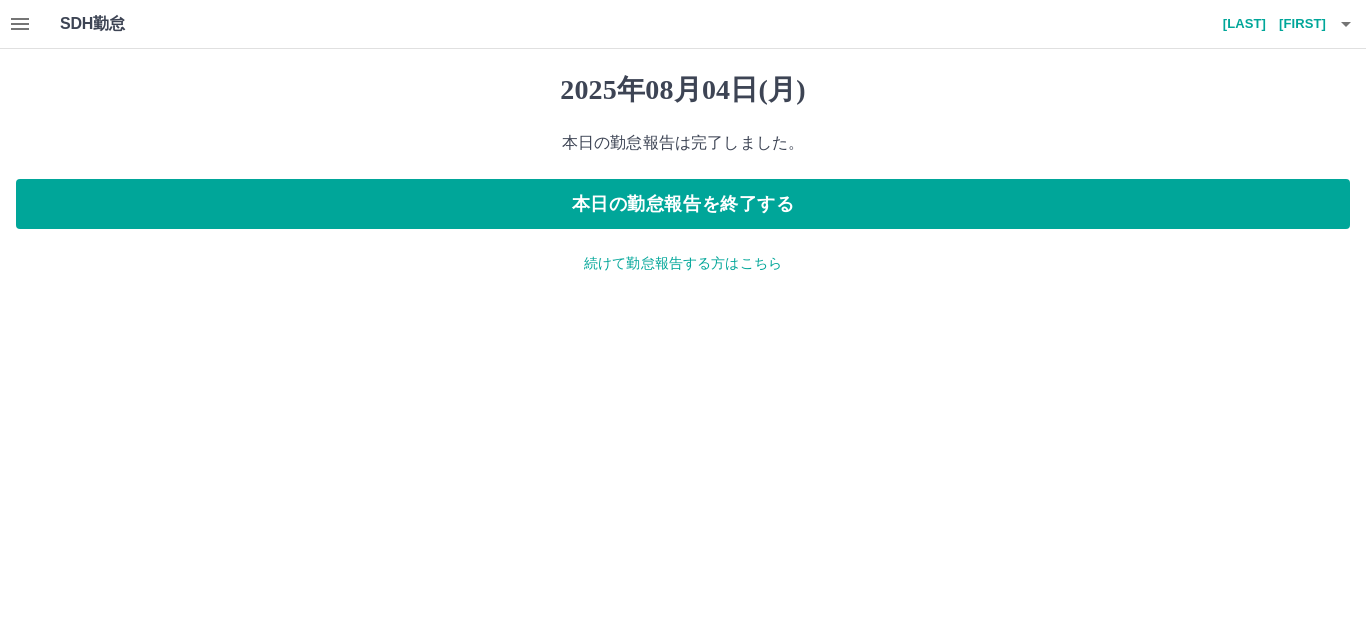 drag, startPoint x: 715, startPoint y: 269, endPoint x: 705, endPoint y: 264, distance: 11.18034 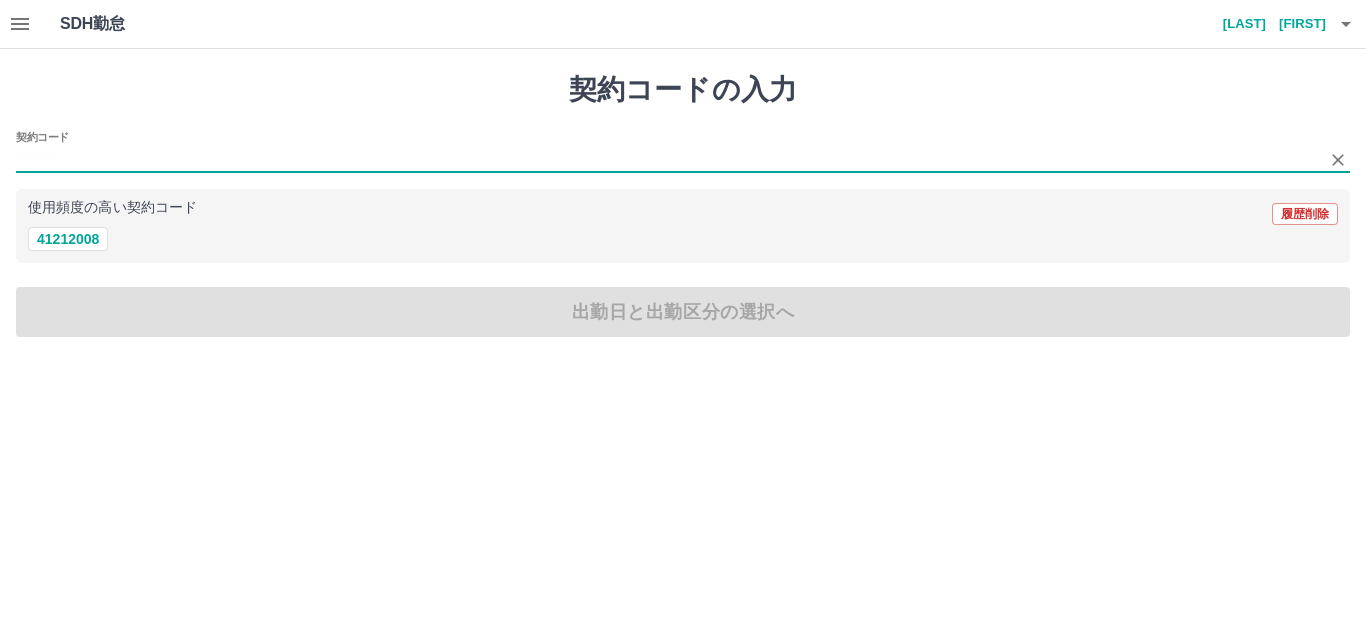 drag, startPoint x: 84, startPoint y: 149, endPoint x: 83, endPoint y: 177, distance: 28.01785 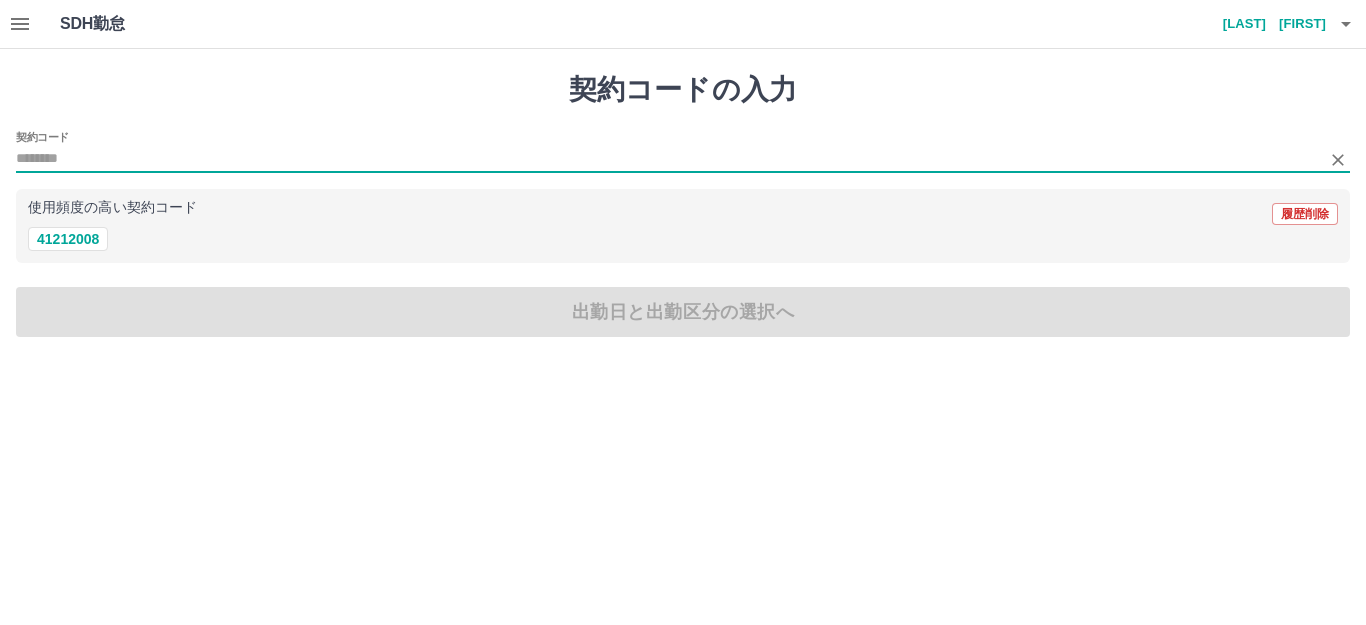 click on "契約コード" at bounding box center [668, 159] 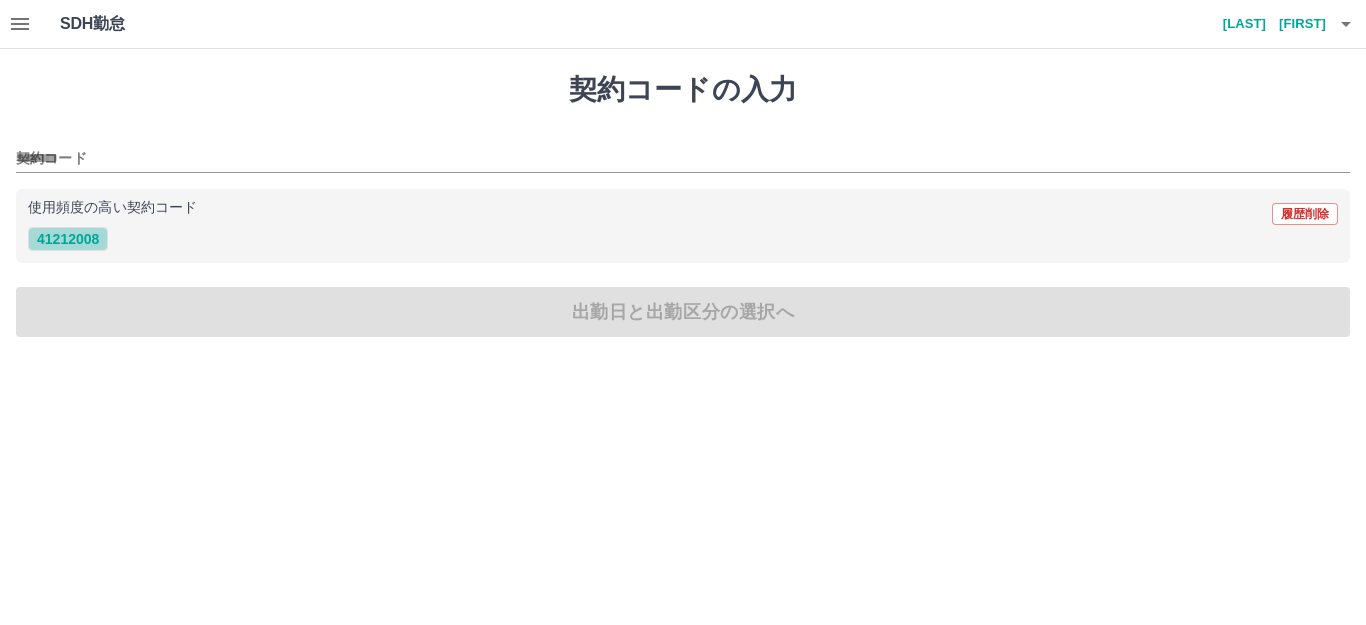 click on "41212008" at bounding box center (68, 239) 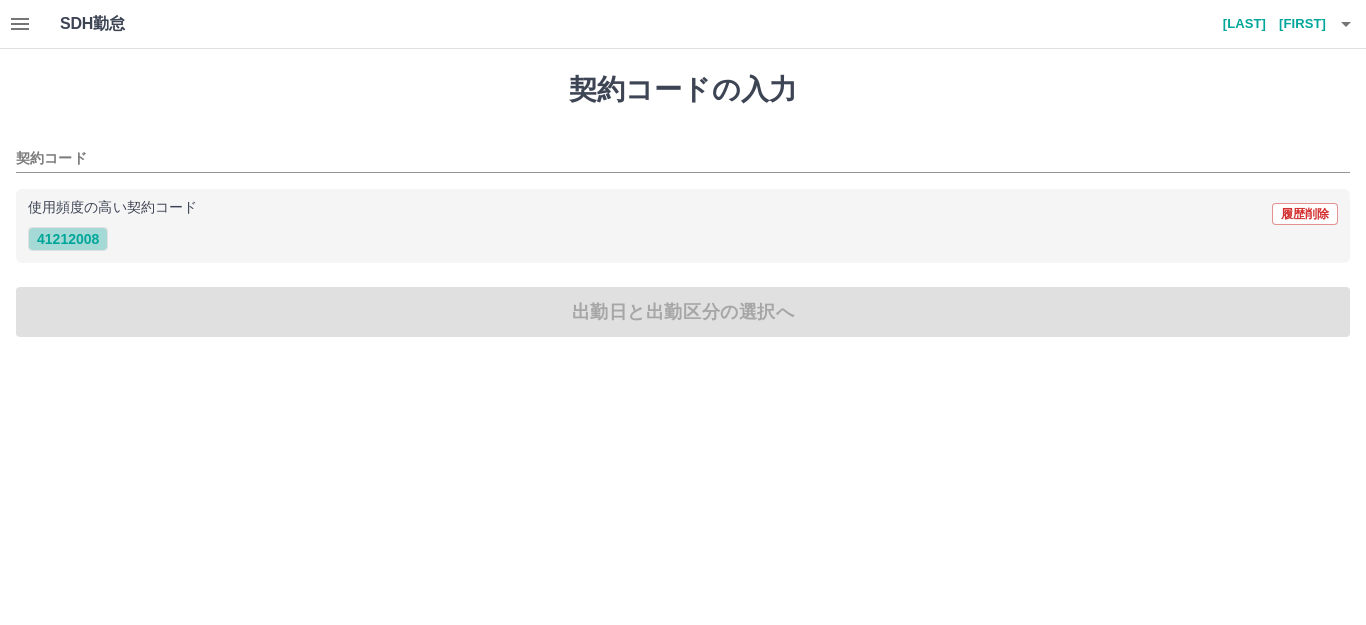 type on "********" 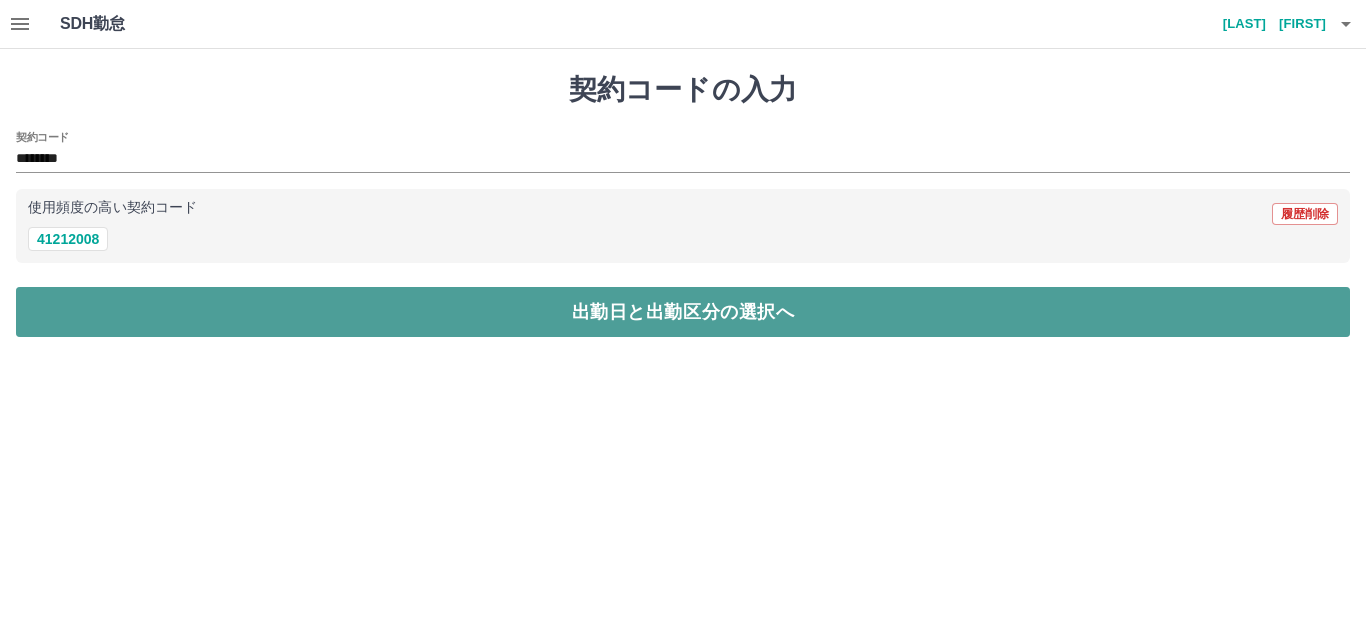 click on "出勤日と出勤区分の選択へ" at bounding box center (683, 312) 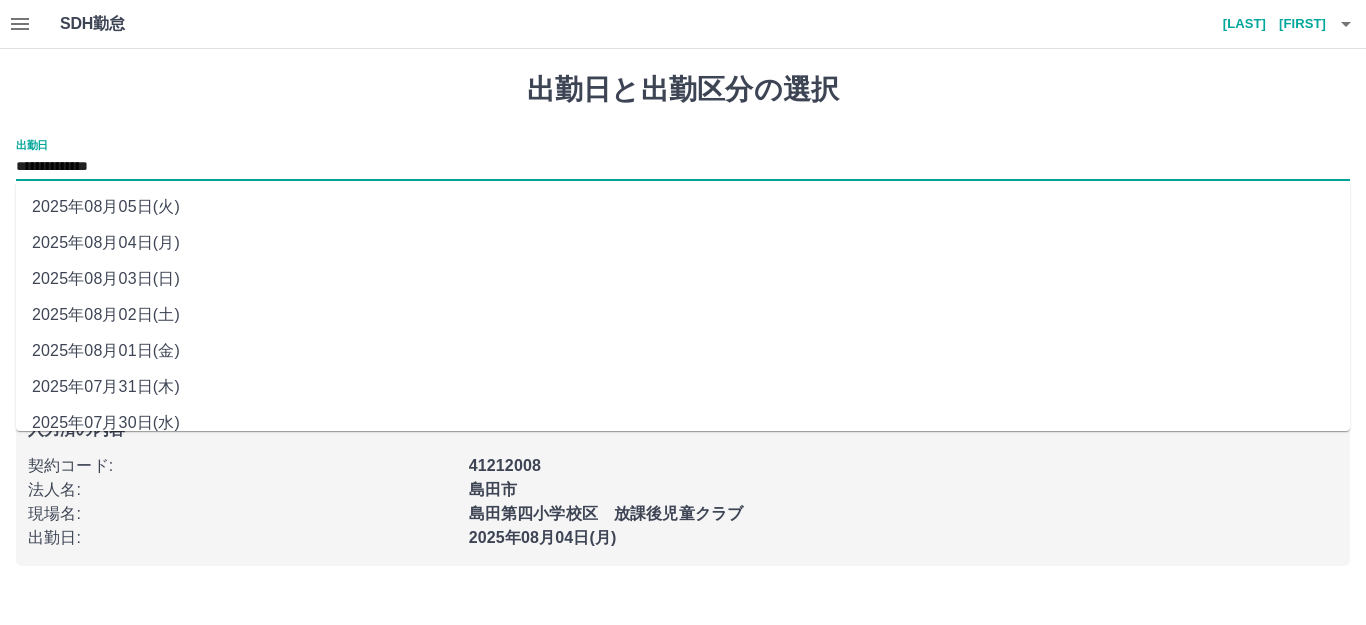 click on "**********" at bounding box center (683, 167) 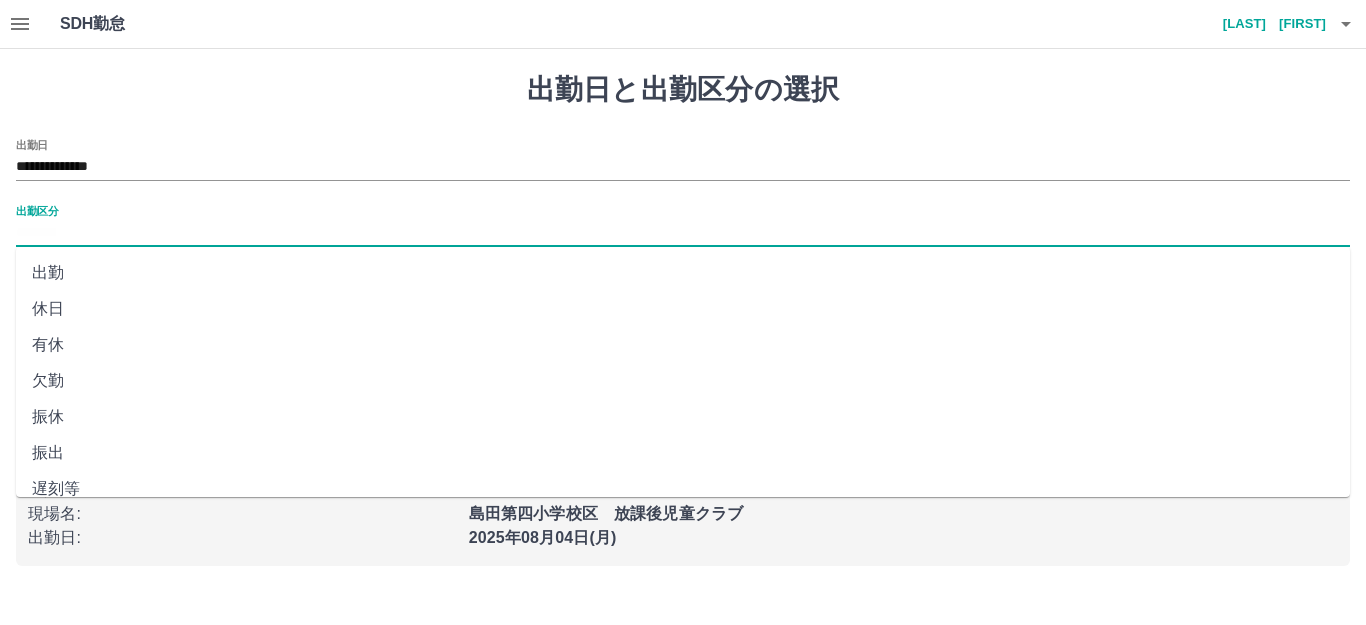 click on "出勤区分" at bounding box center [683, 233] 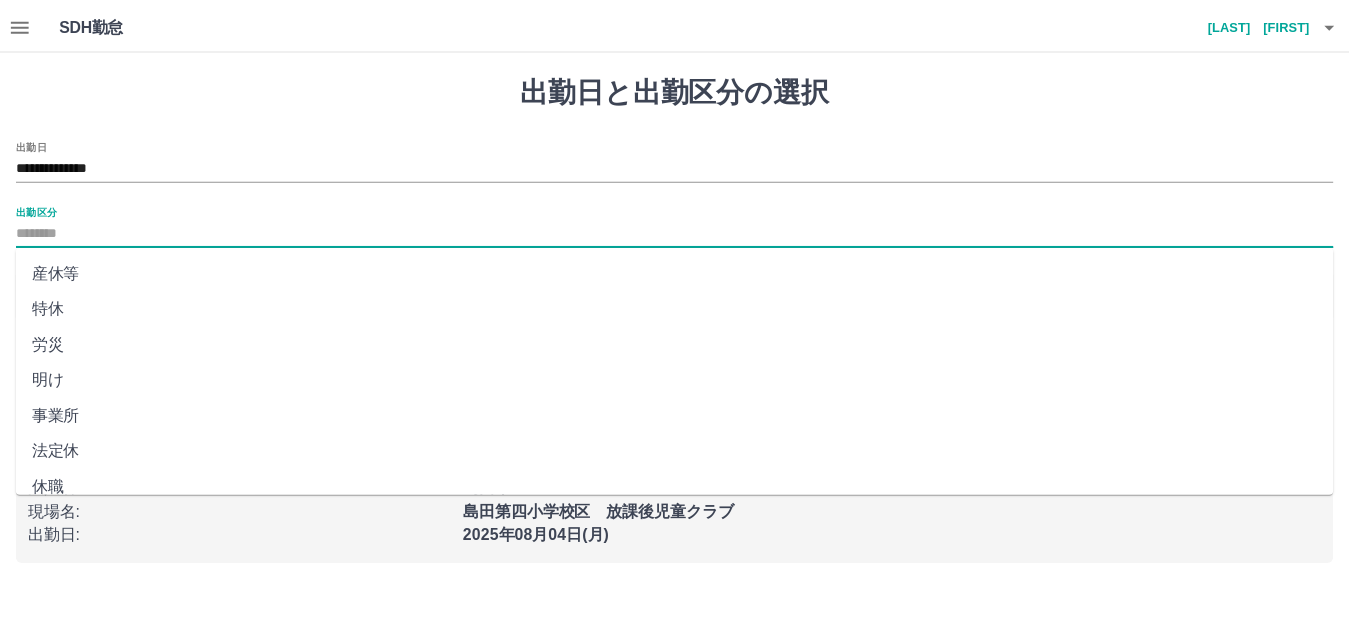 scroll, scrollTop: 400, scrollLeft: 0, axis: vertical 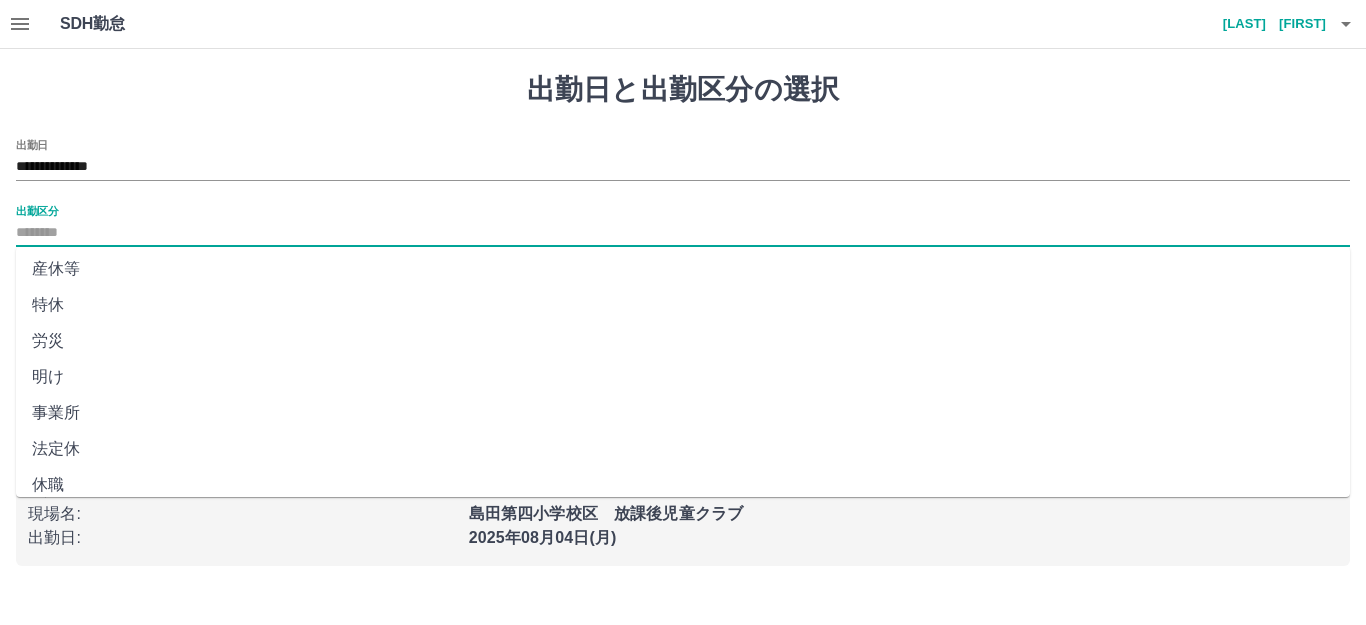 click on "法定休" at bounding box center (683, 449) 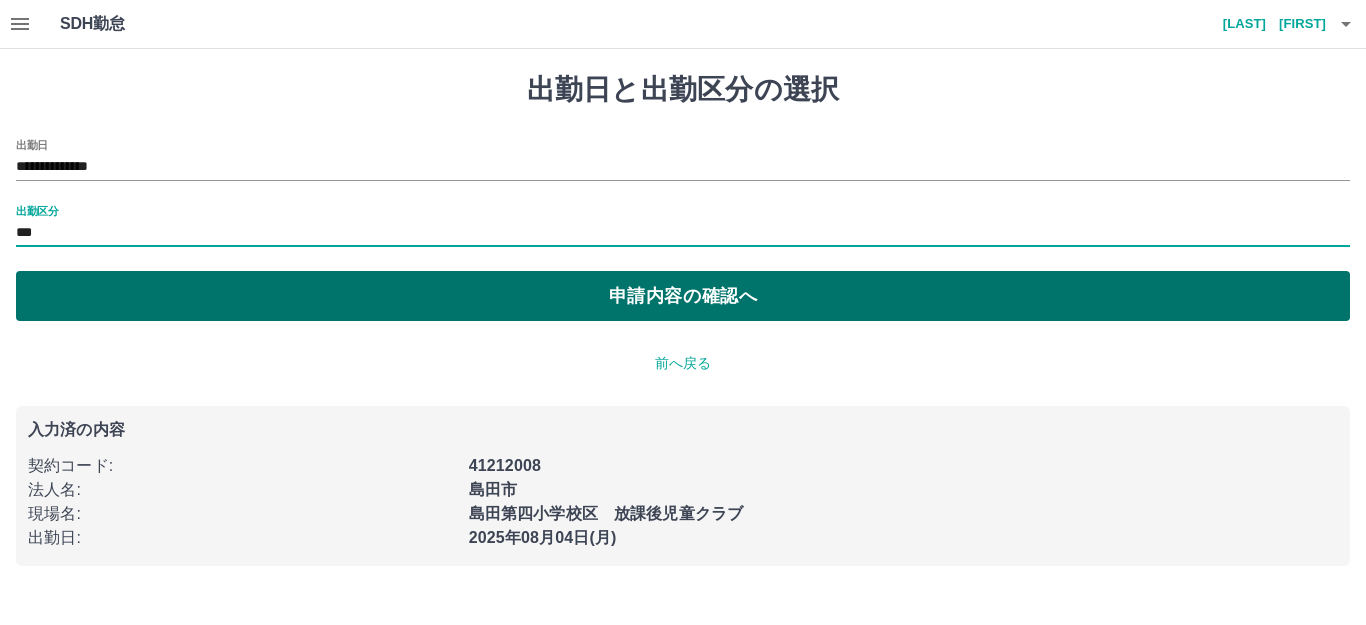 click on "申請内容の確認へ" at bounding box center [683, 296] 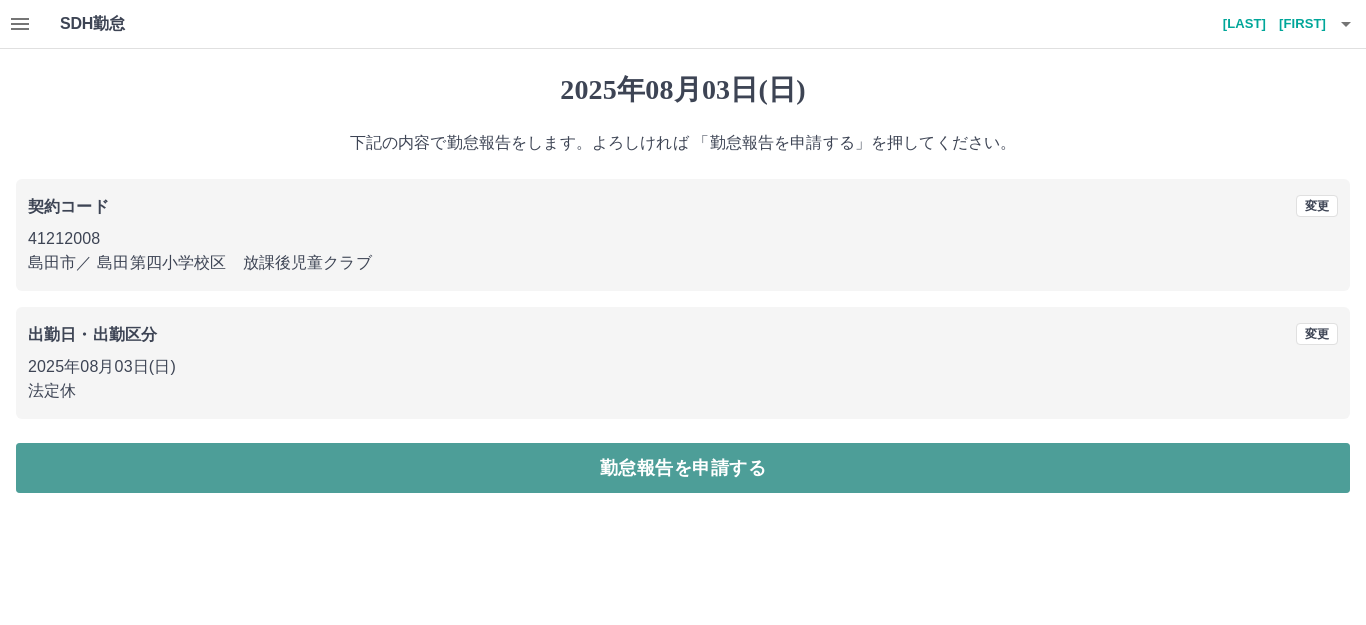 click on "勤怠報告を申請する" at bounding box center (683, 468) 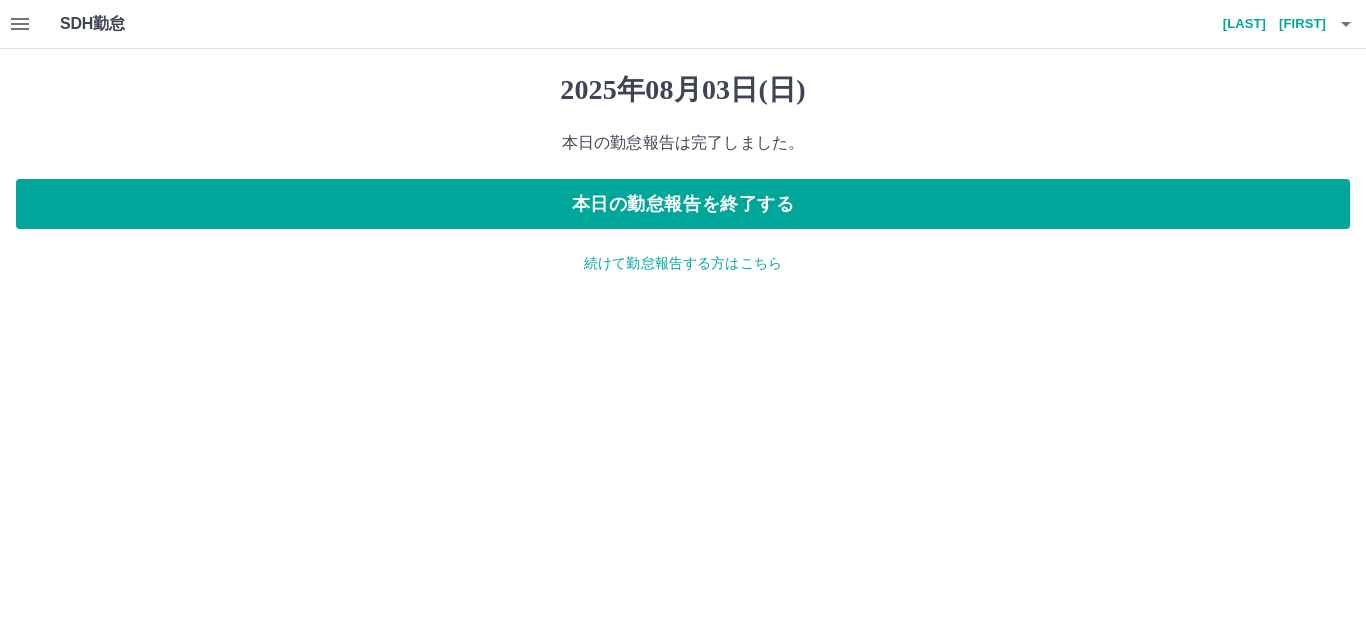 click 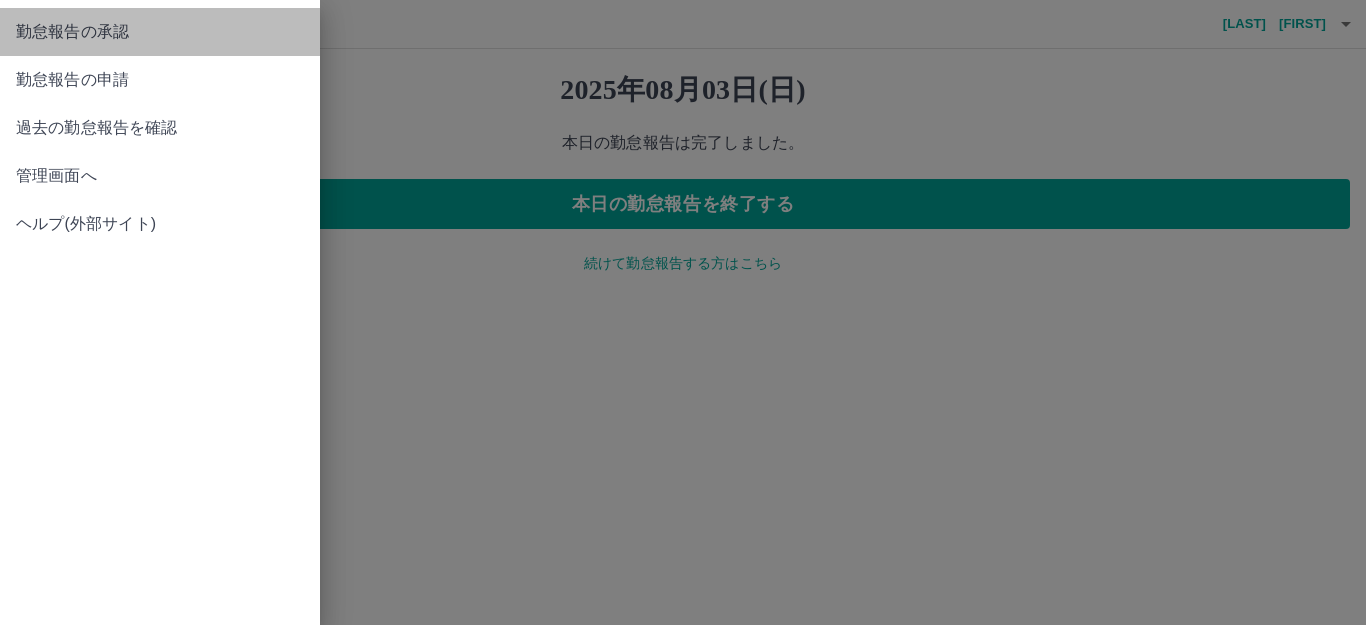 click on "勤怠報告の承認" at bounding box center [160, 32] 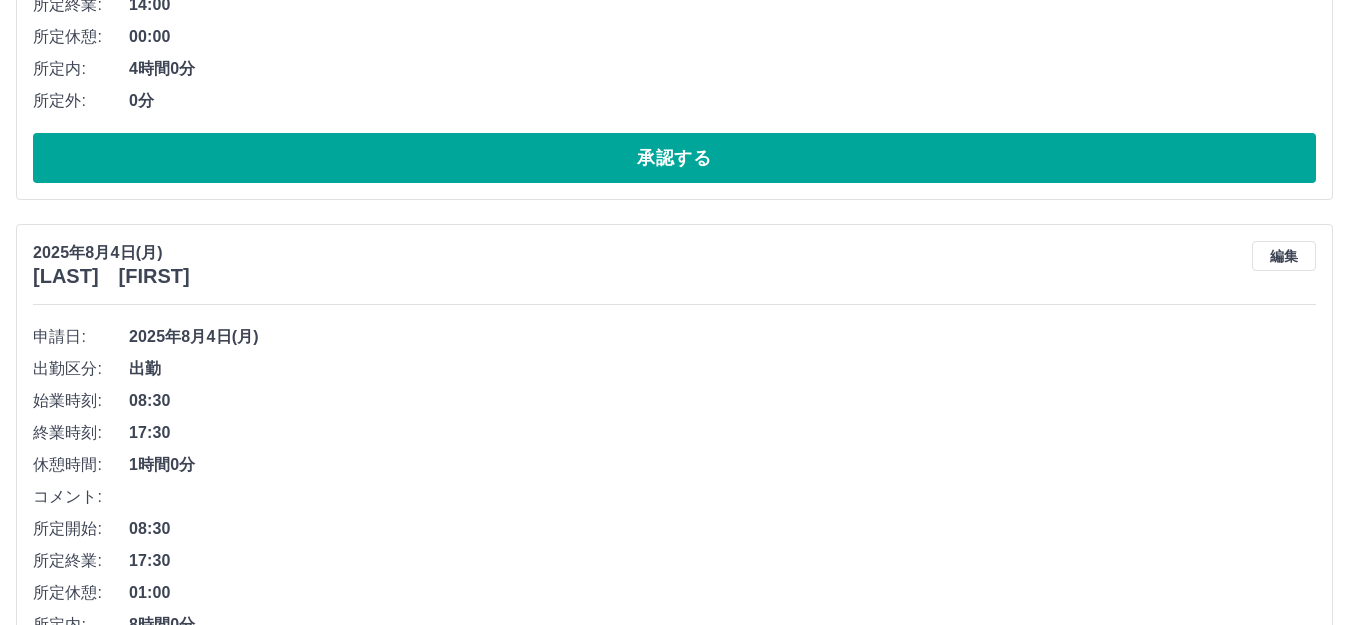 scroll, scrollTop: 700, scrollLeft: 0, axis: vertical 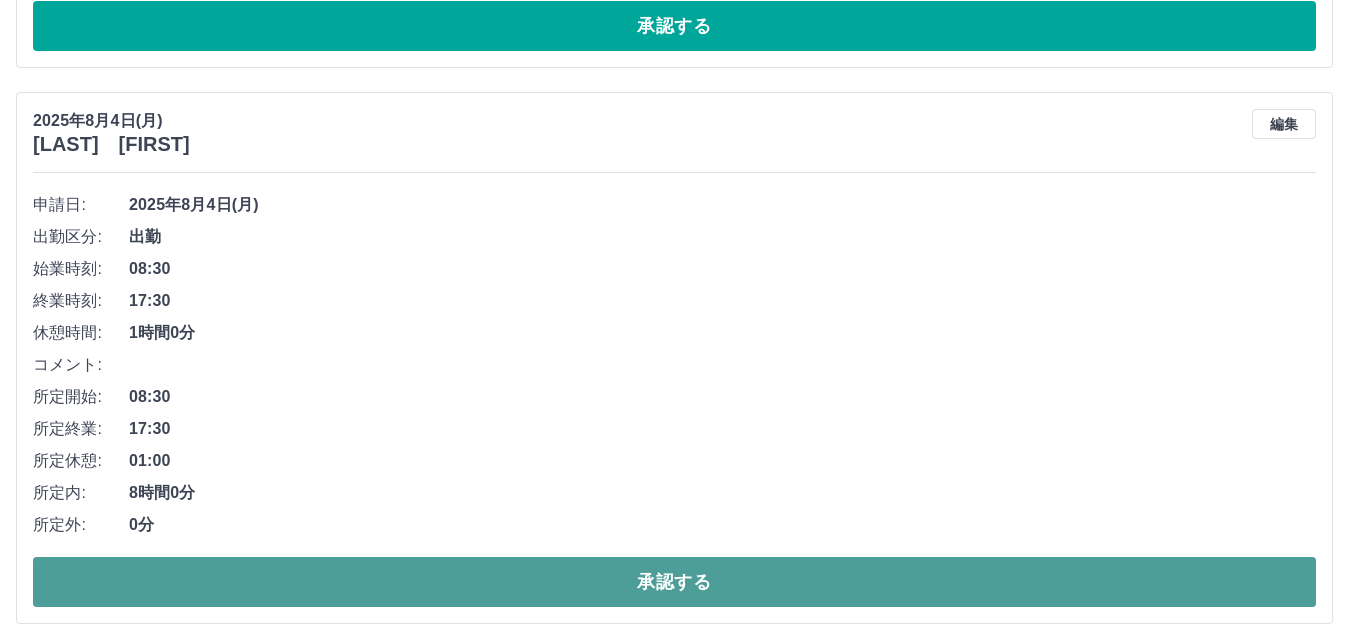 click on "承認する" at bounding box center (674, 582) 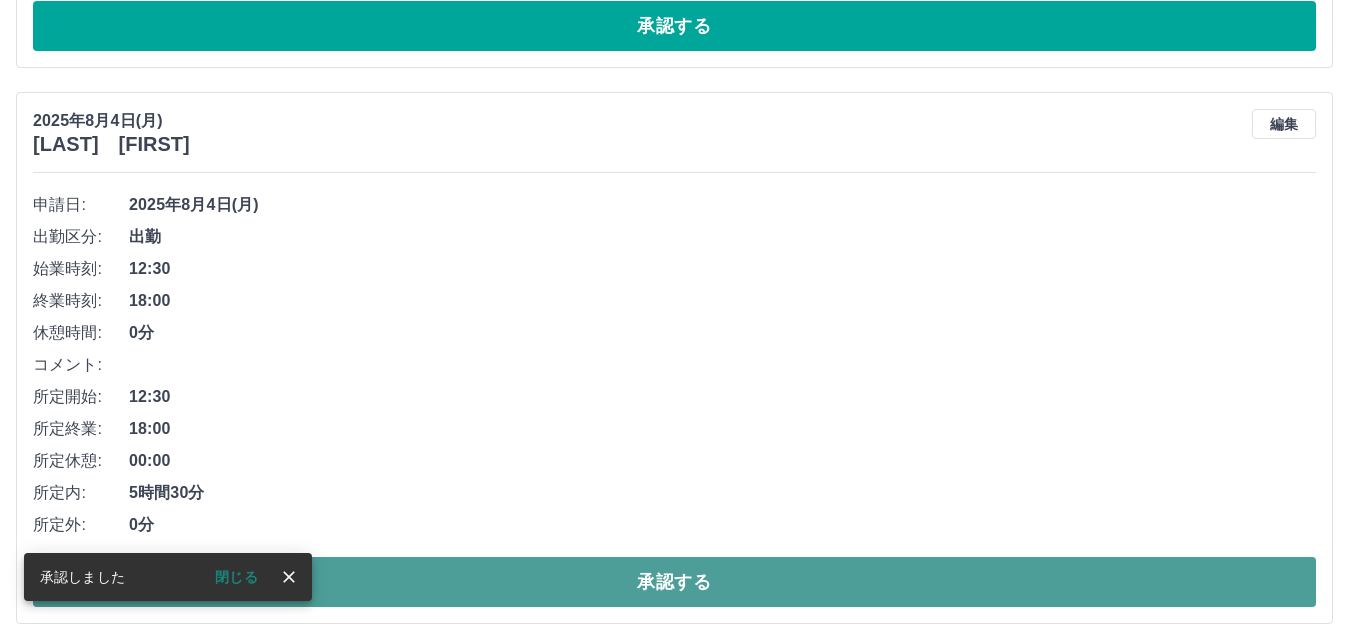 click on "承認する" at bounding box center (674, 582) 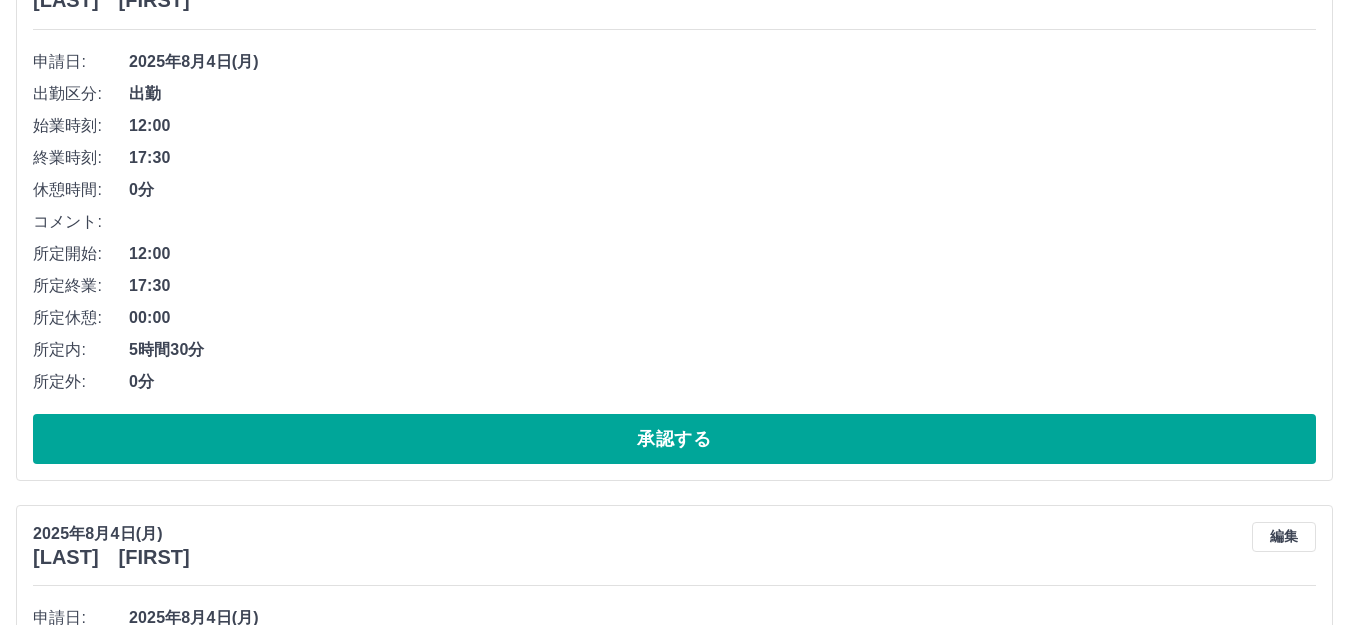 scroll, scrollTop: 1300, scrollLeft: 0, axis: vertical 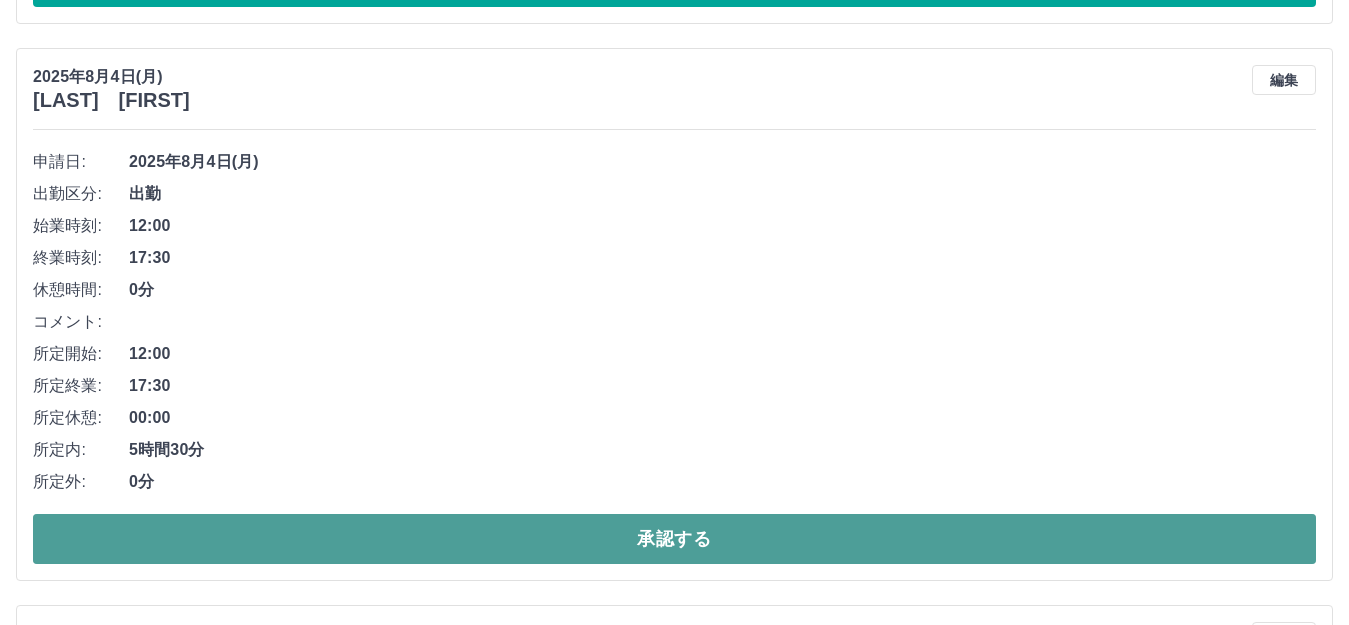 click on "承認する" at bounding box center (674, 539) 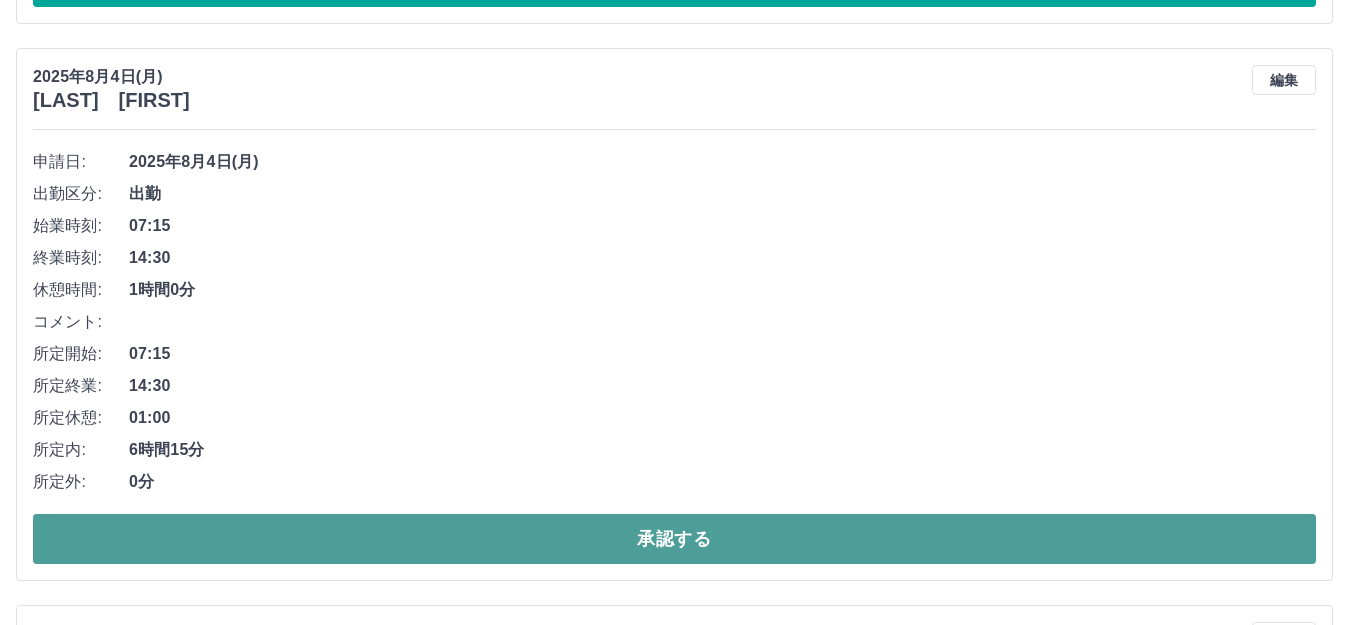 click on "承認する" at bounding box center [674, 539] 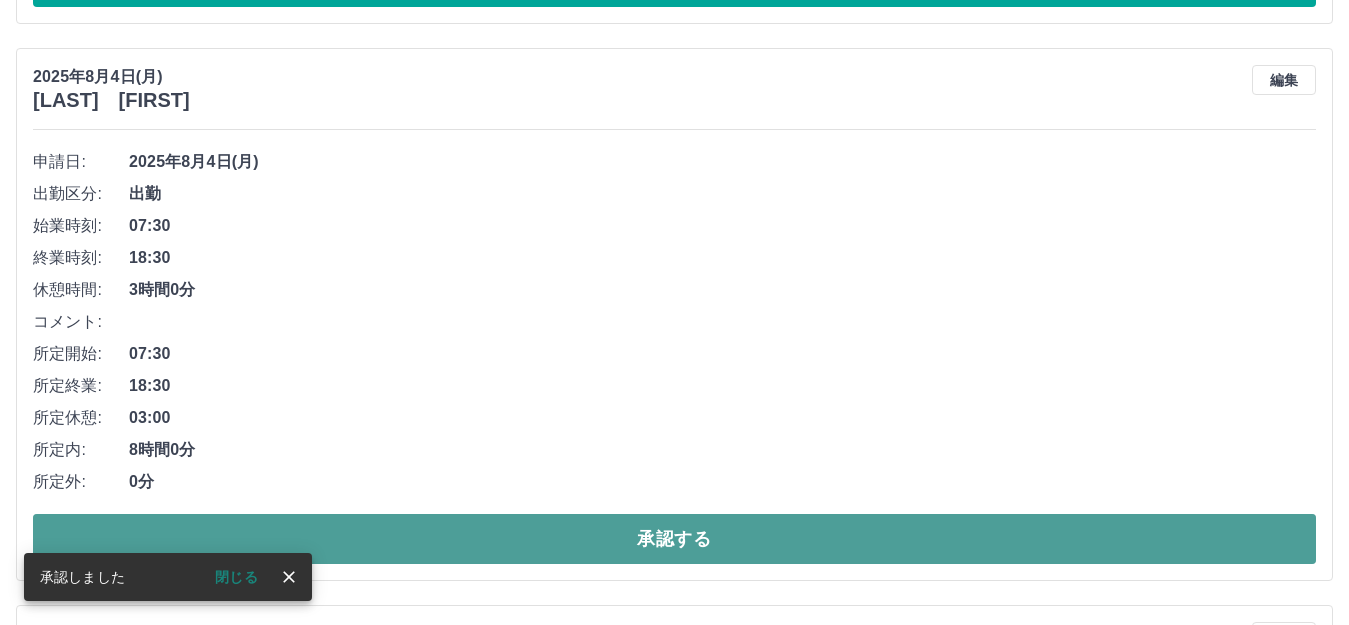 click on "承認する" at bounding box center [674, 539] 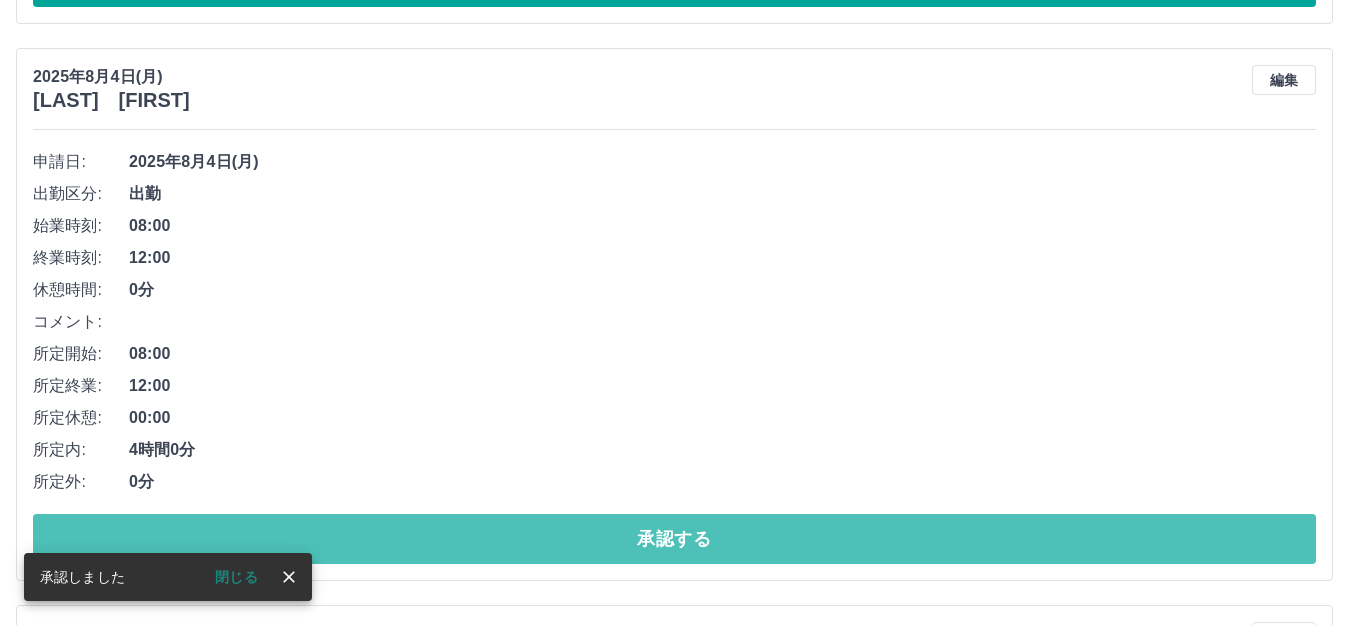 click on "承認する" at bounding box center [674, 539] 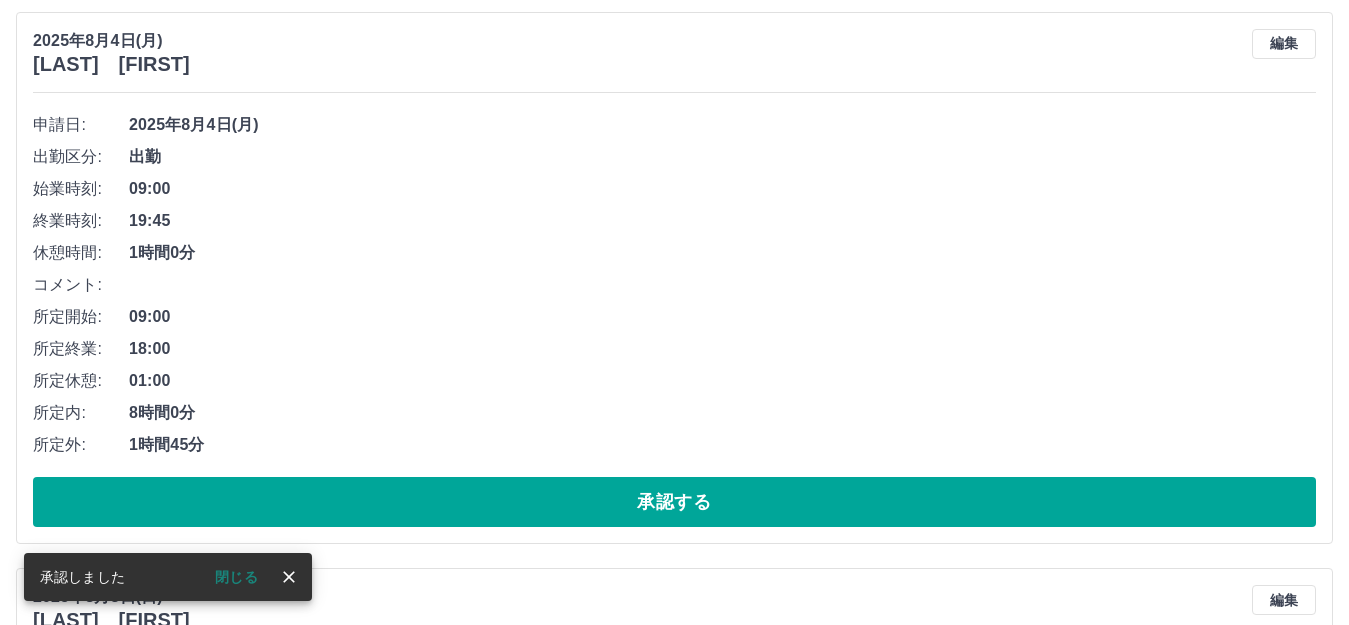 scroll, scrollTop: 1900, scrollLeft: 0, axis: vertical 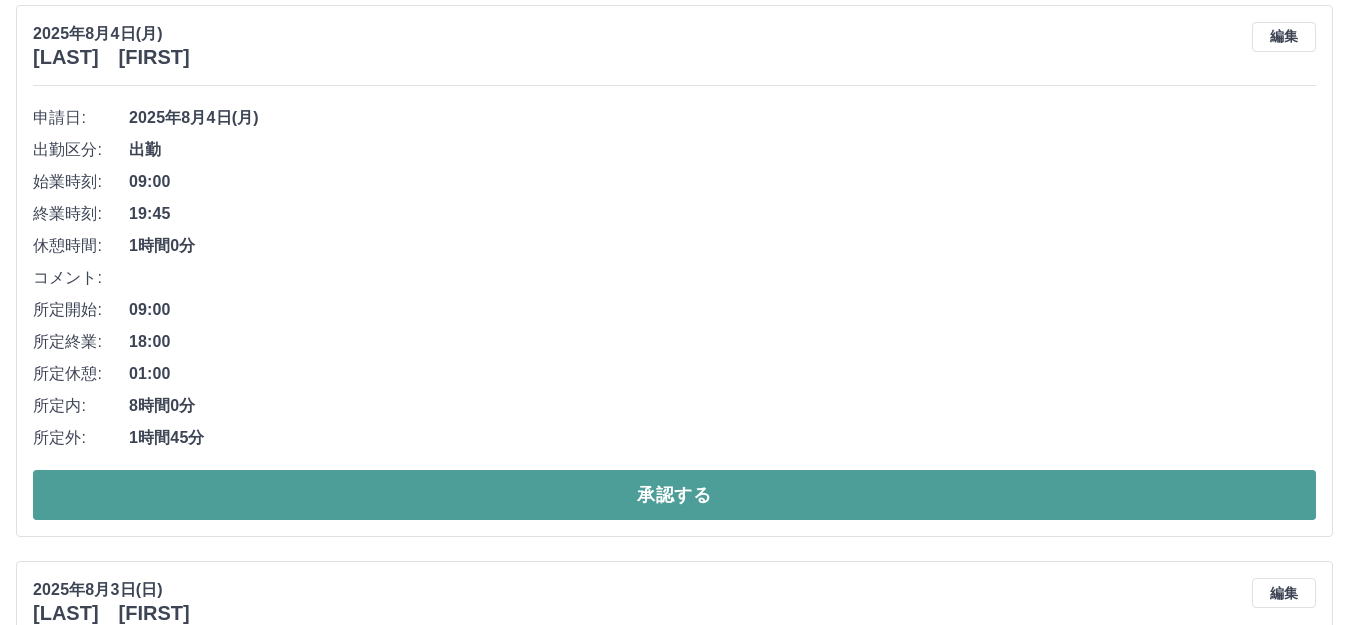 click on "承認する" at bounding box center [674, 495] 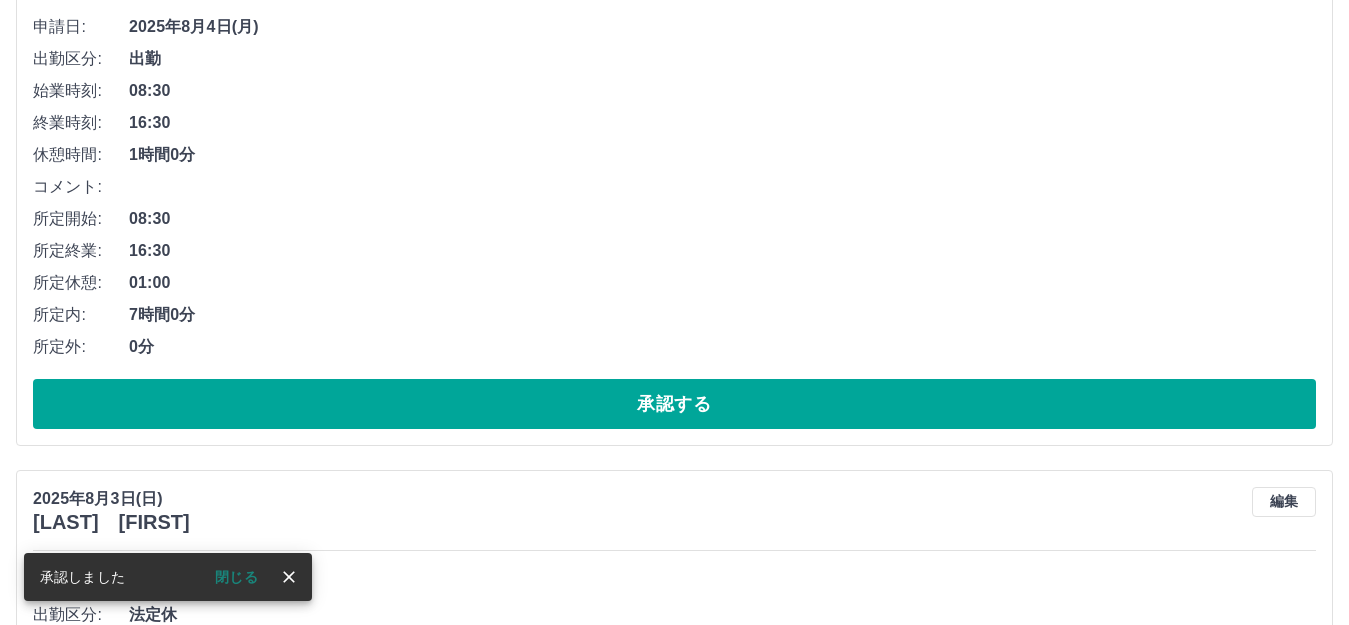 scroll, scrollTop: 1744, scrollLeft: 0, axis: vertical 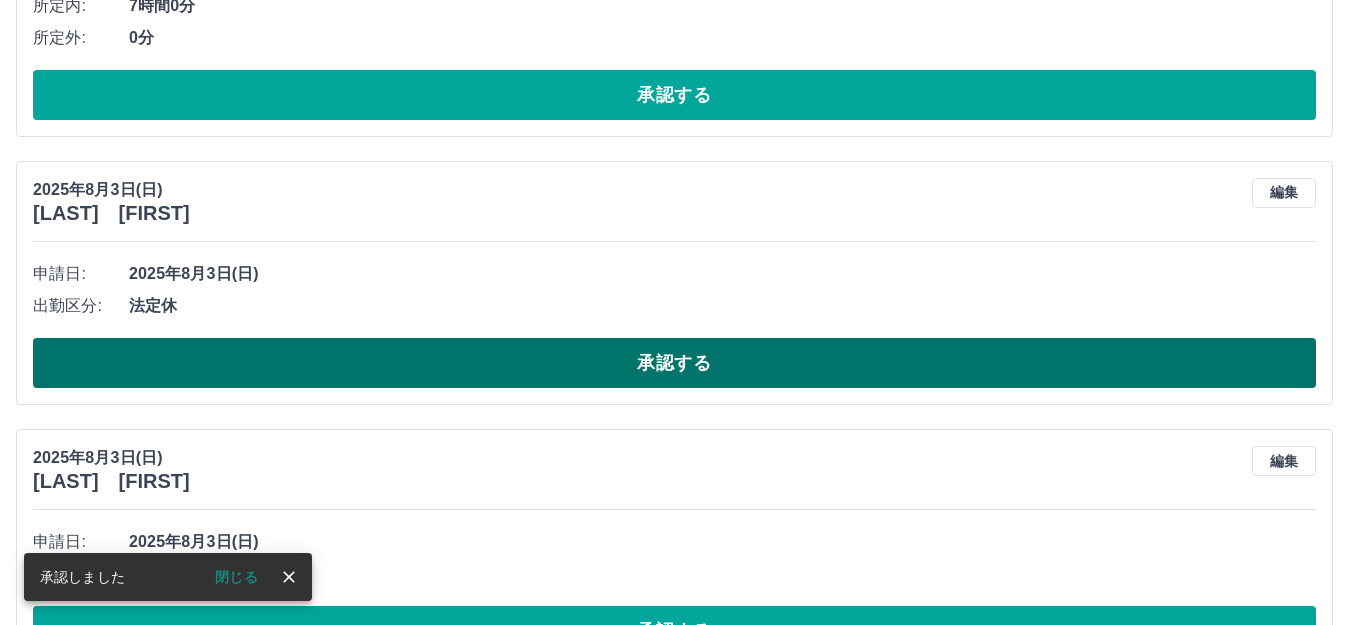 click on "承認する" at bounding box center [674, 363] 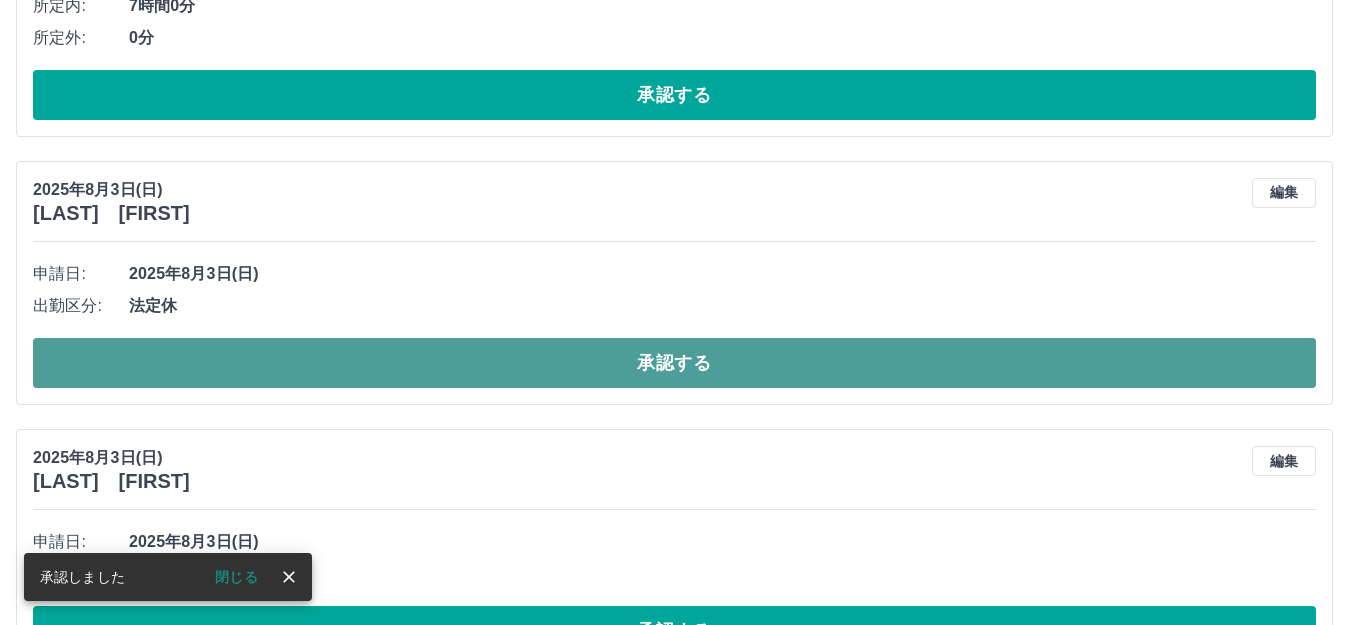 click on "承認する" at bounding box center [674, 363] 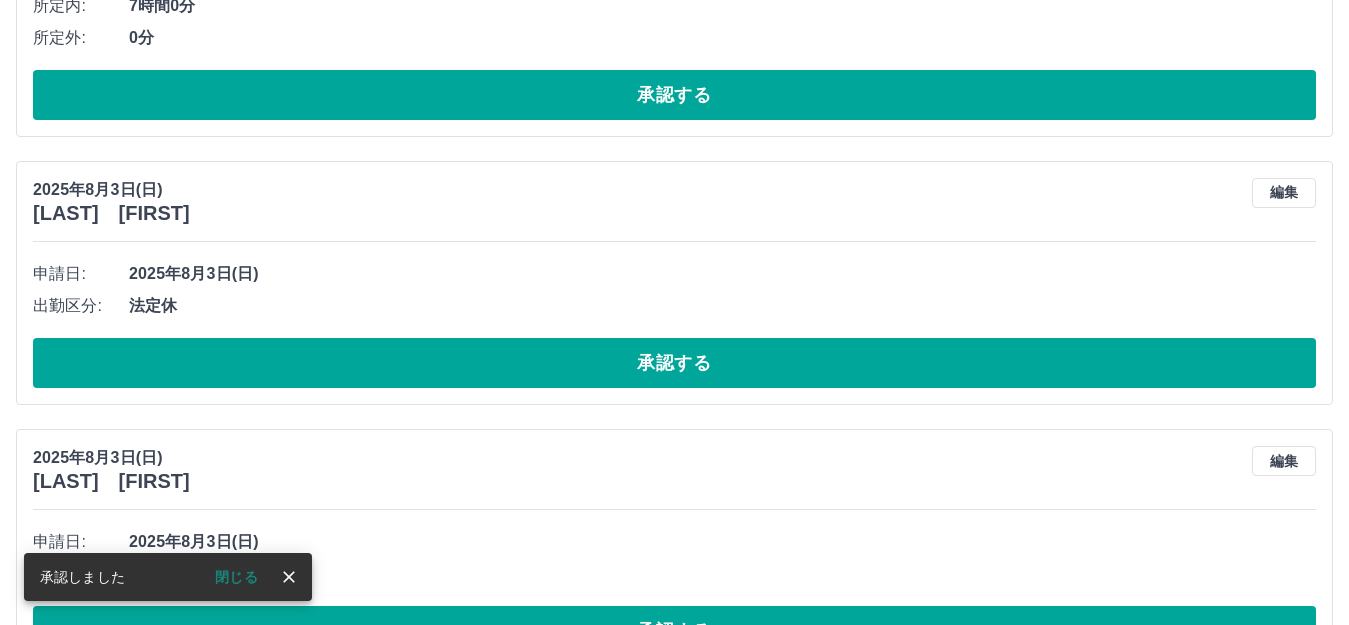 scroll, scrollTop: 1844, scrollLeft: 0, axis: vertical 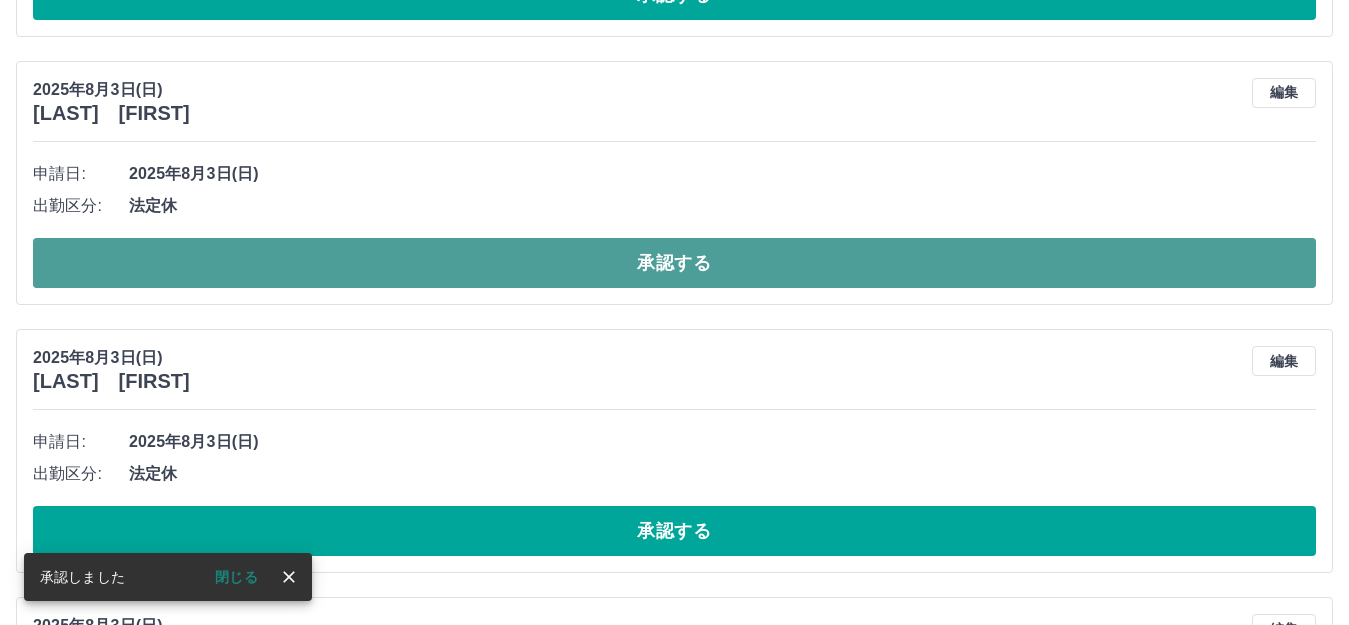 click on "承認する" at bounding box center (674, 263) 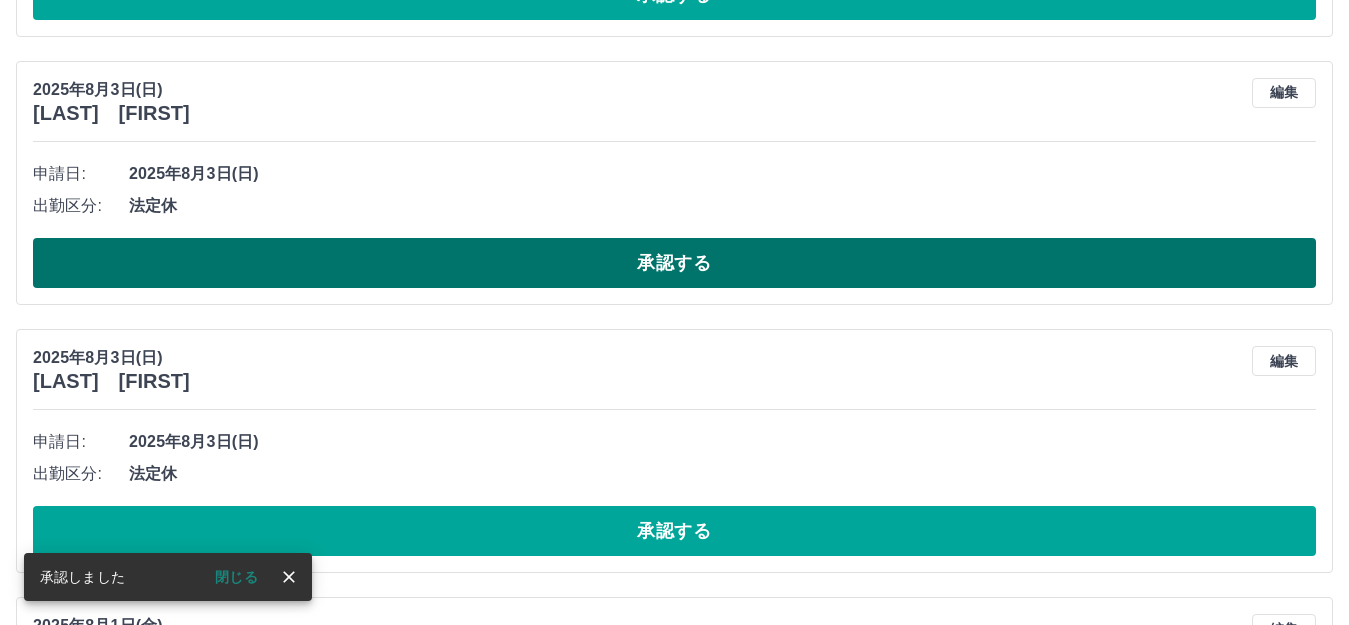 click on "承認する" at bounding box center (674, 263) 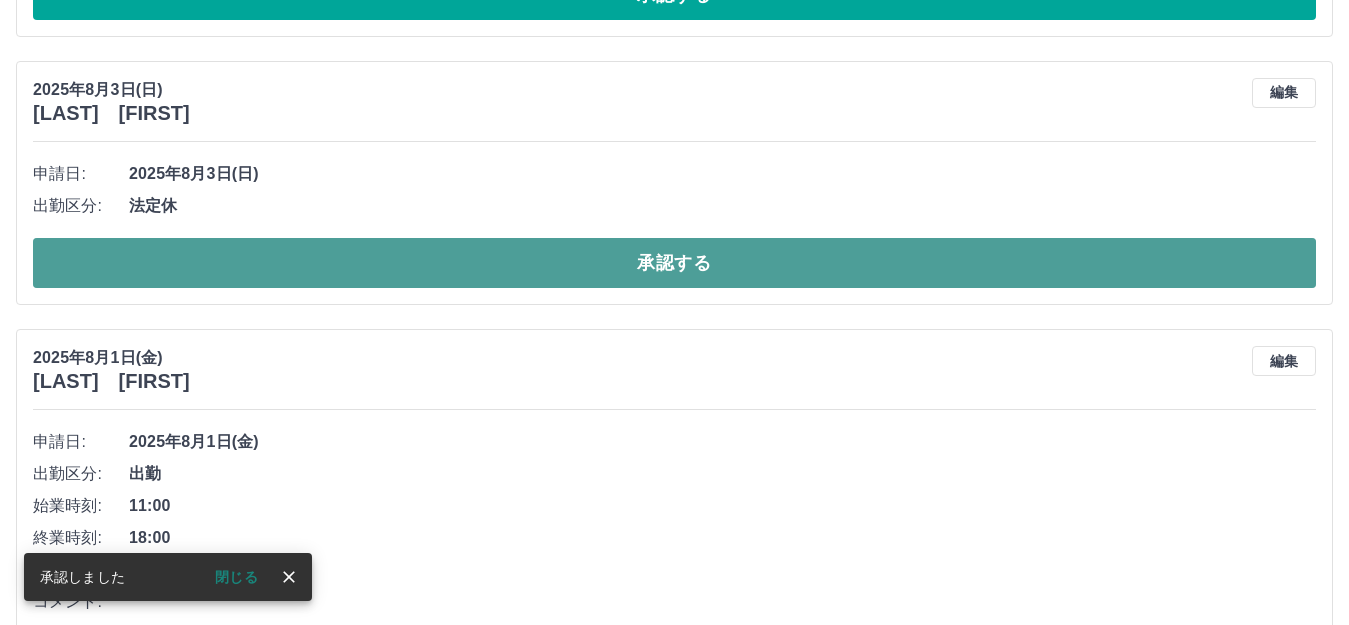 click on "承認する" at bounding box center (674, 263) 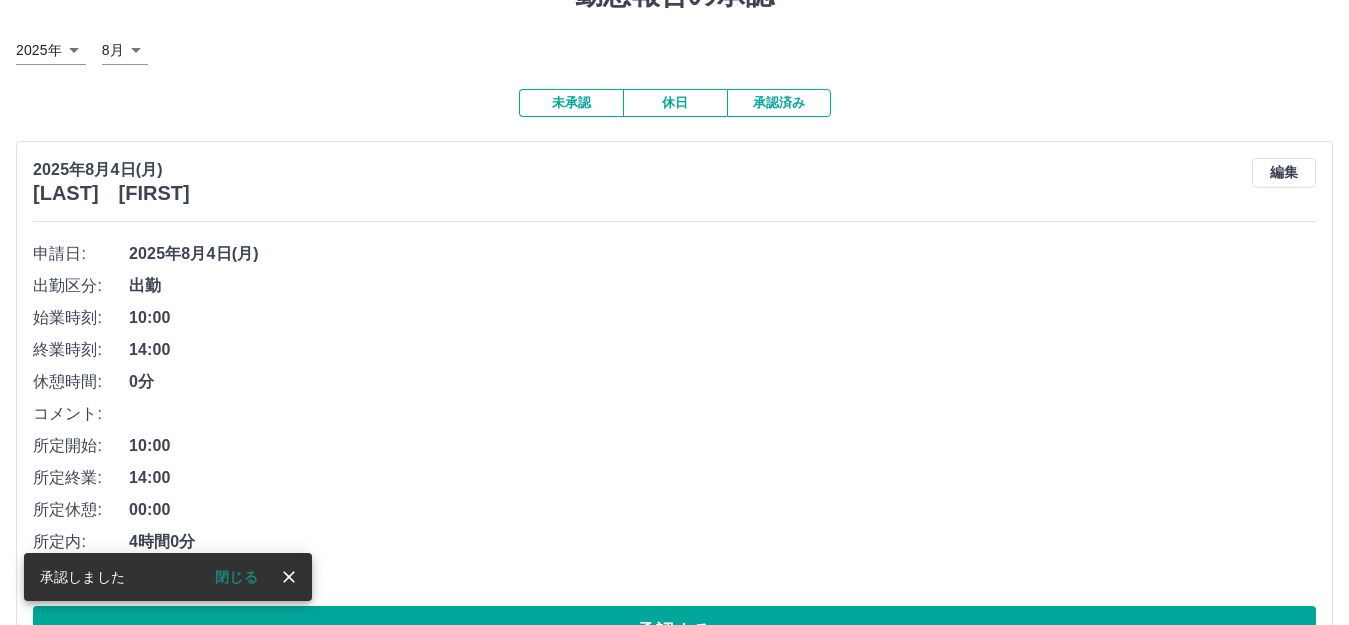 scroll, scrollTop: 0, scrollLeft: 0, axis: both 